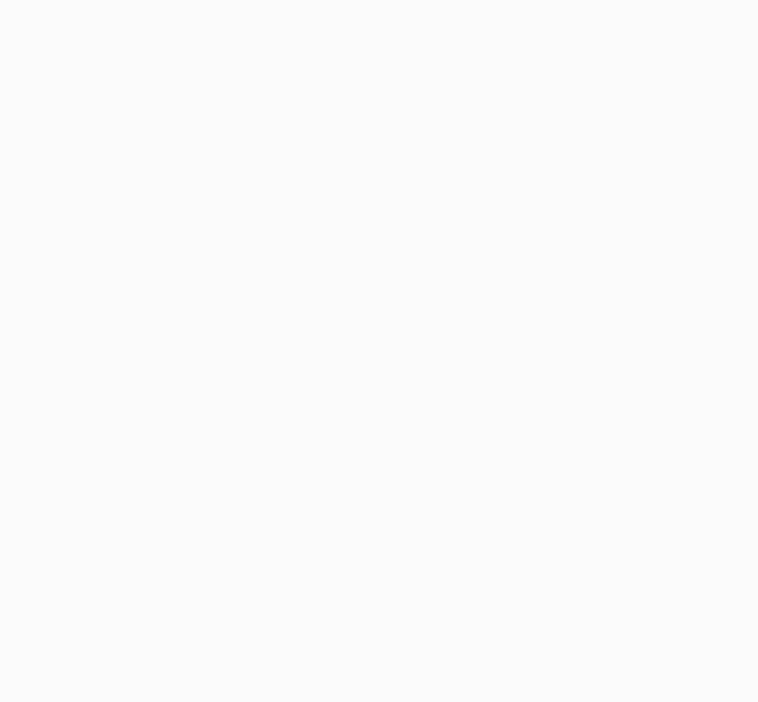 scroll, scrollTop: 0, scrollLeft: 0, axis: both 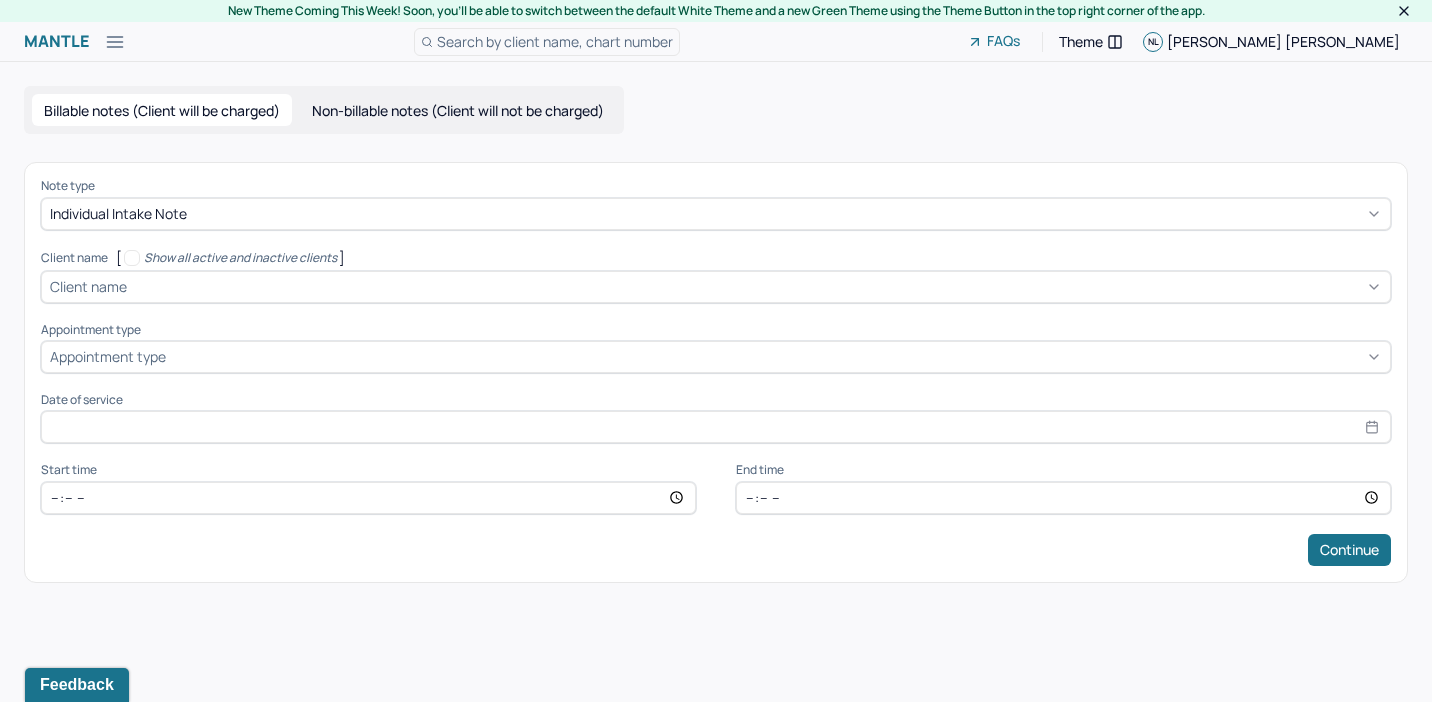 click on "Individual intake note" at bounding box center [716, 214] 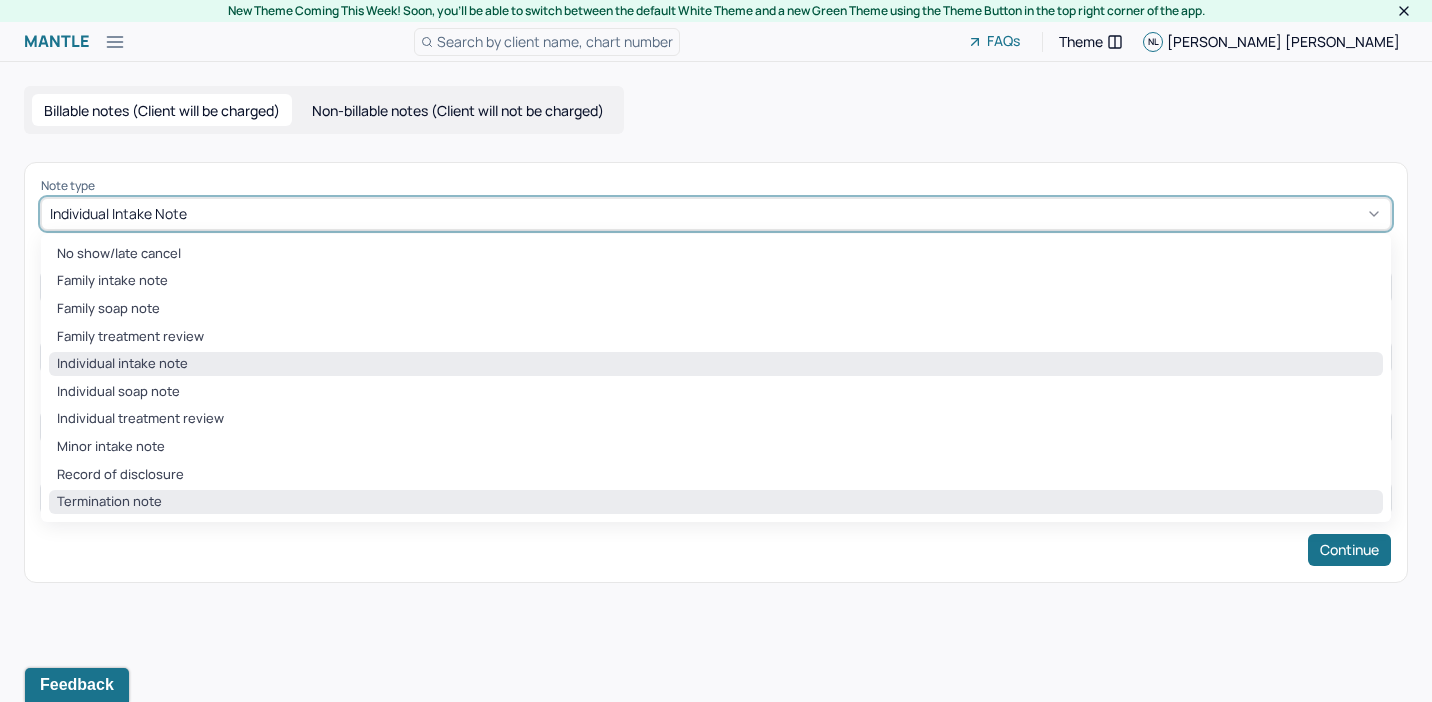 click on "Termination note" at bounding box center [716, 502] 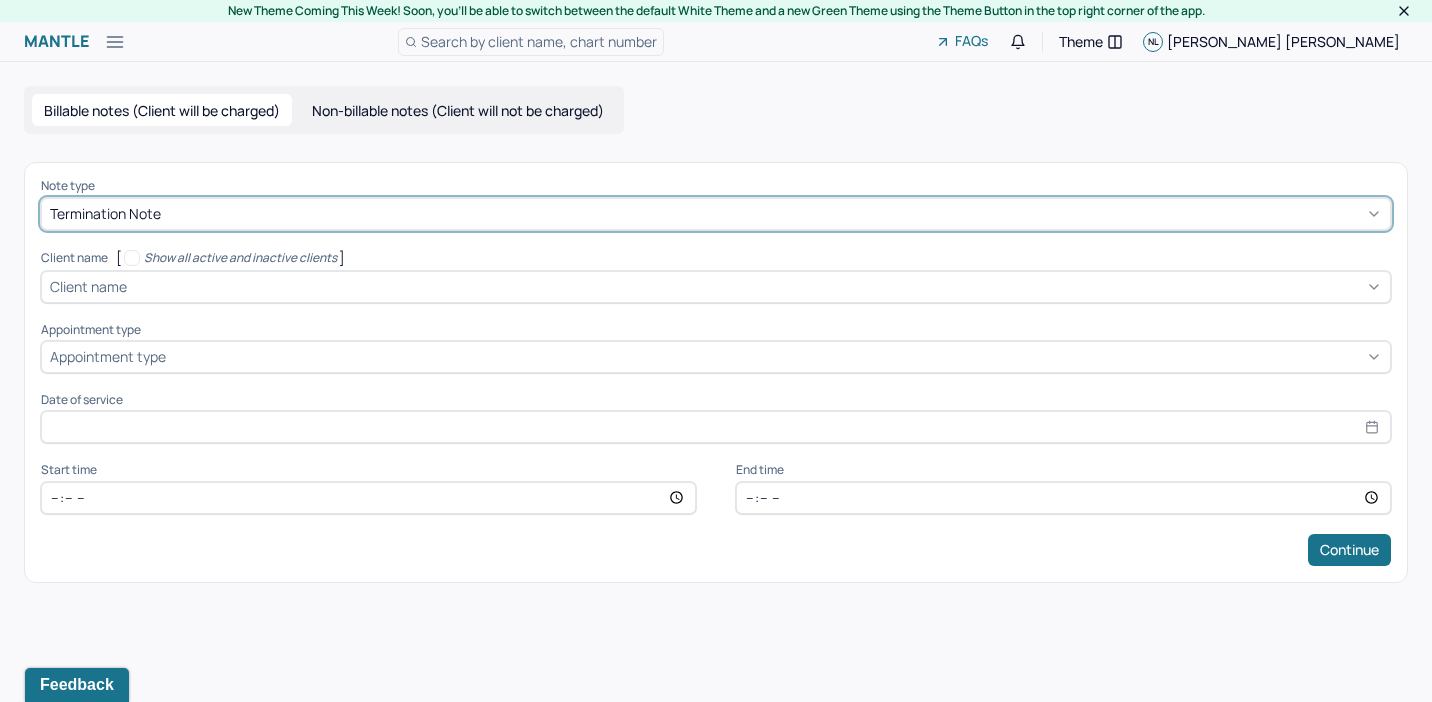 click at bounding box center [756, 286] 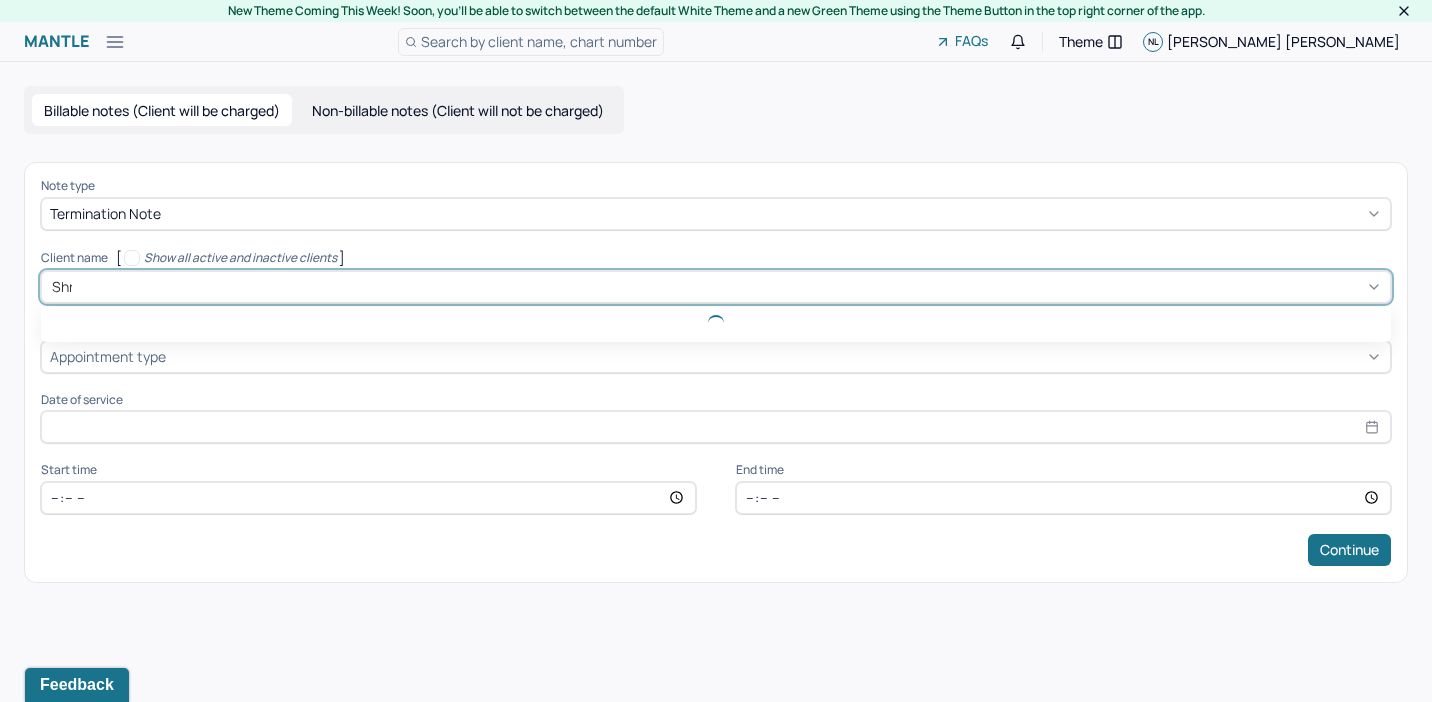 type on "Shre" 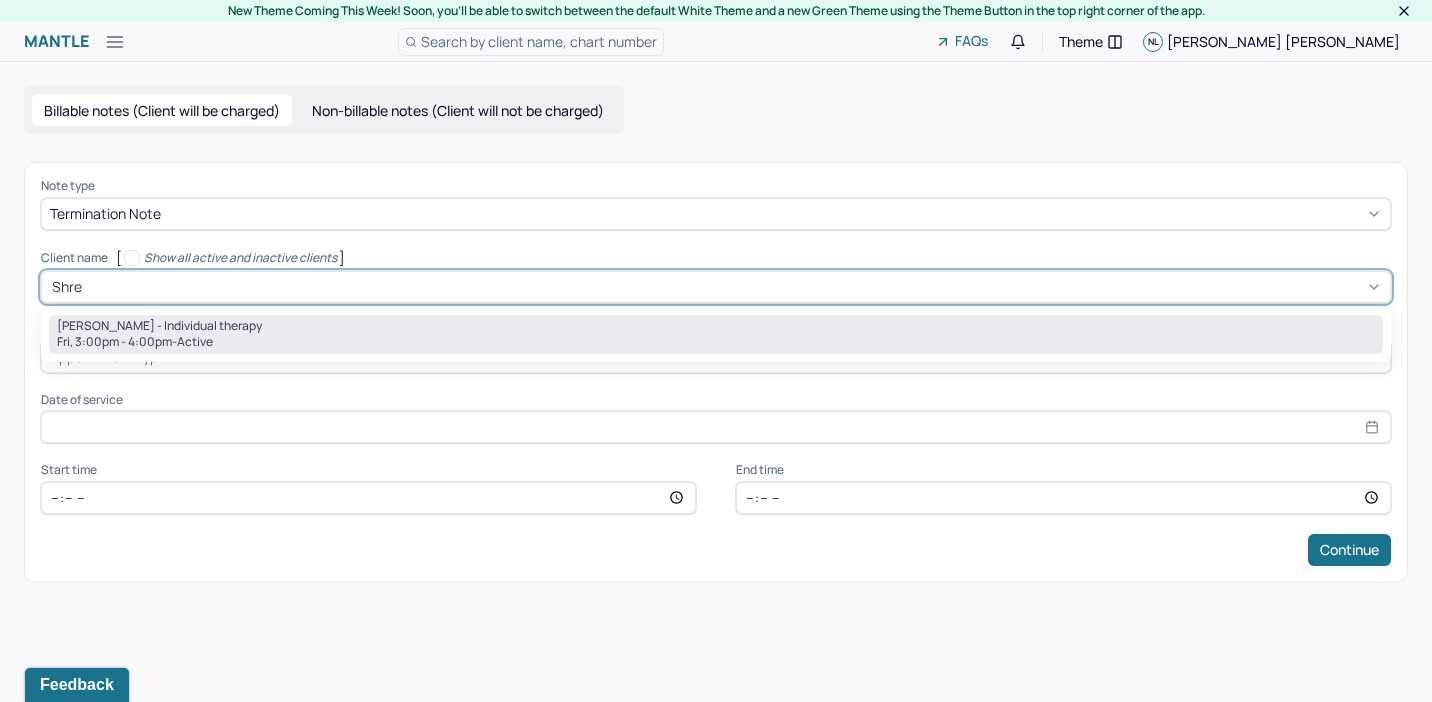 click on "[PERSON_NAME] - Individual therapy" at bounding box center [159, 326] 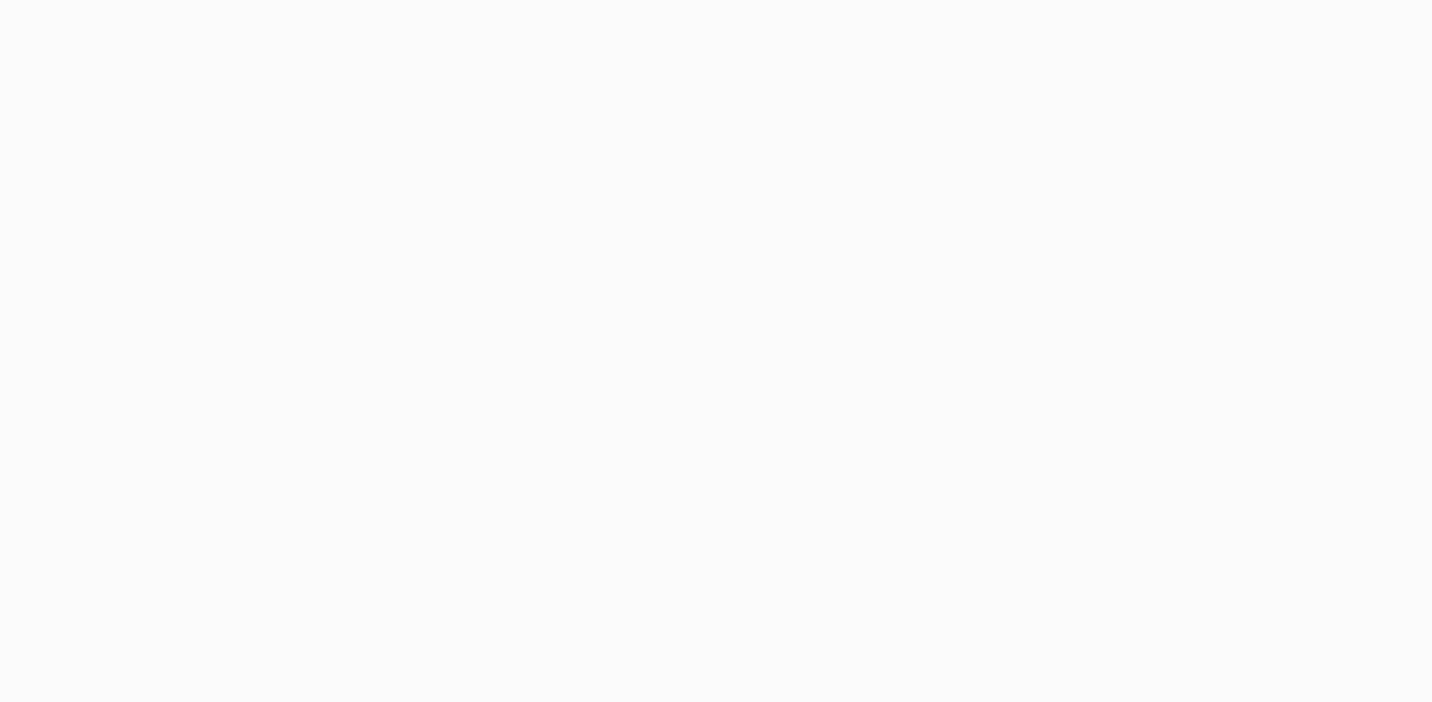 scroll, scrollTop: 0, scrollLeft: 0, axis: both 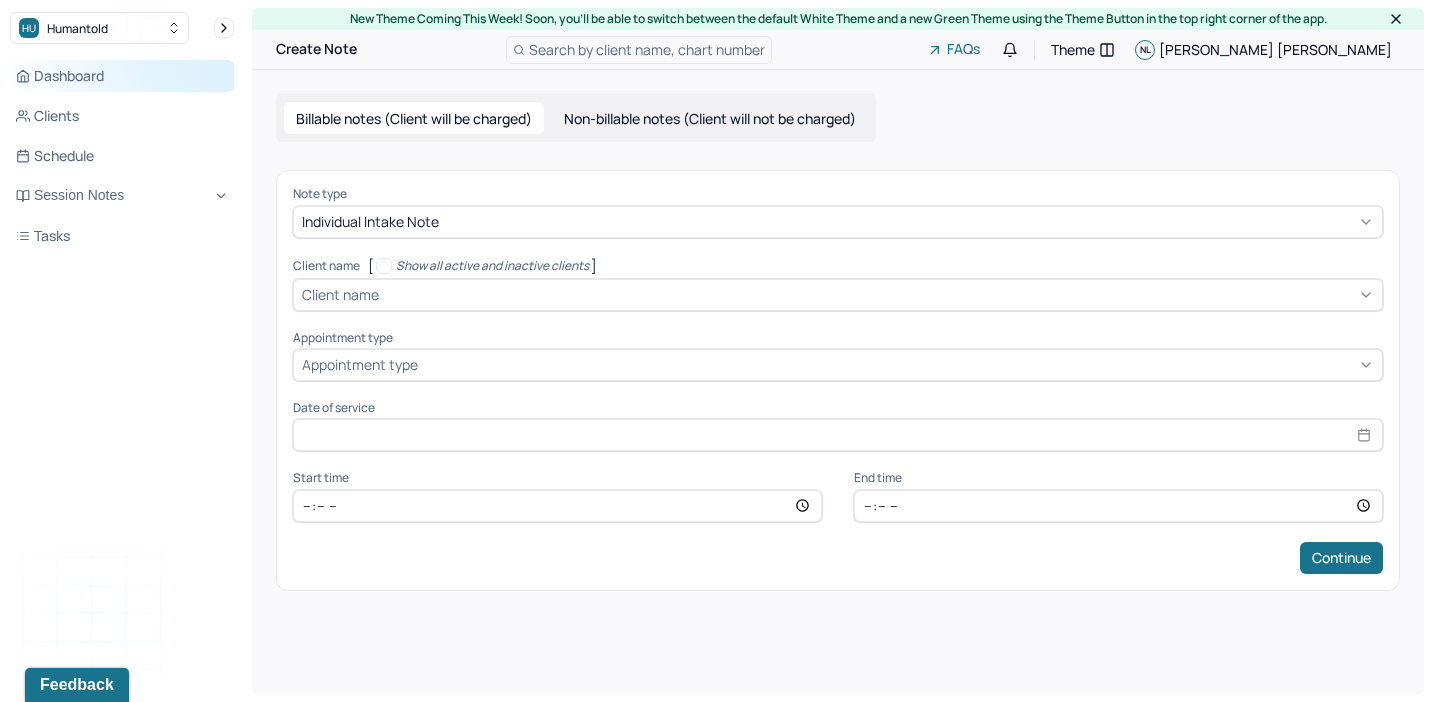 click on "Dashboard" at bounding box center (122, 76) 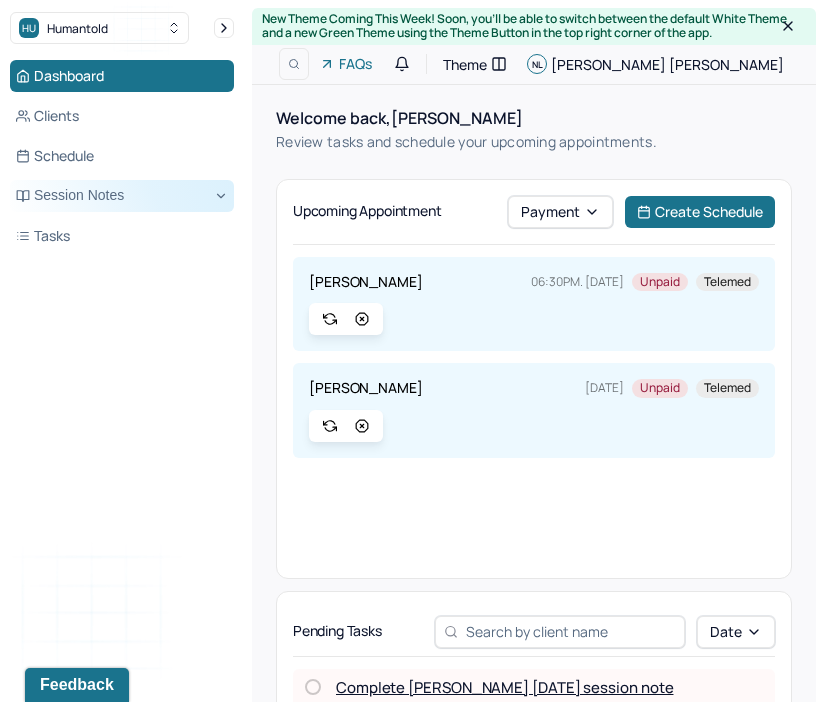 click on "Session Notes" at bounding box center [122, 196] 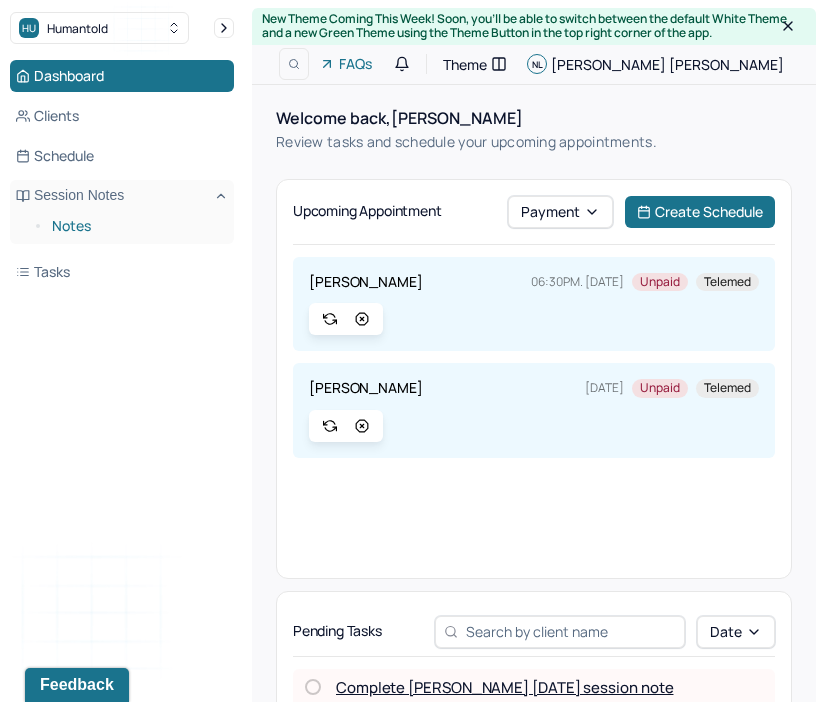 click on "Notes" at bounding box center (135, 226) 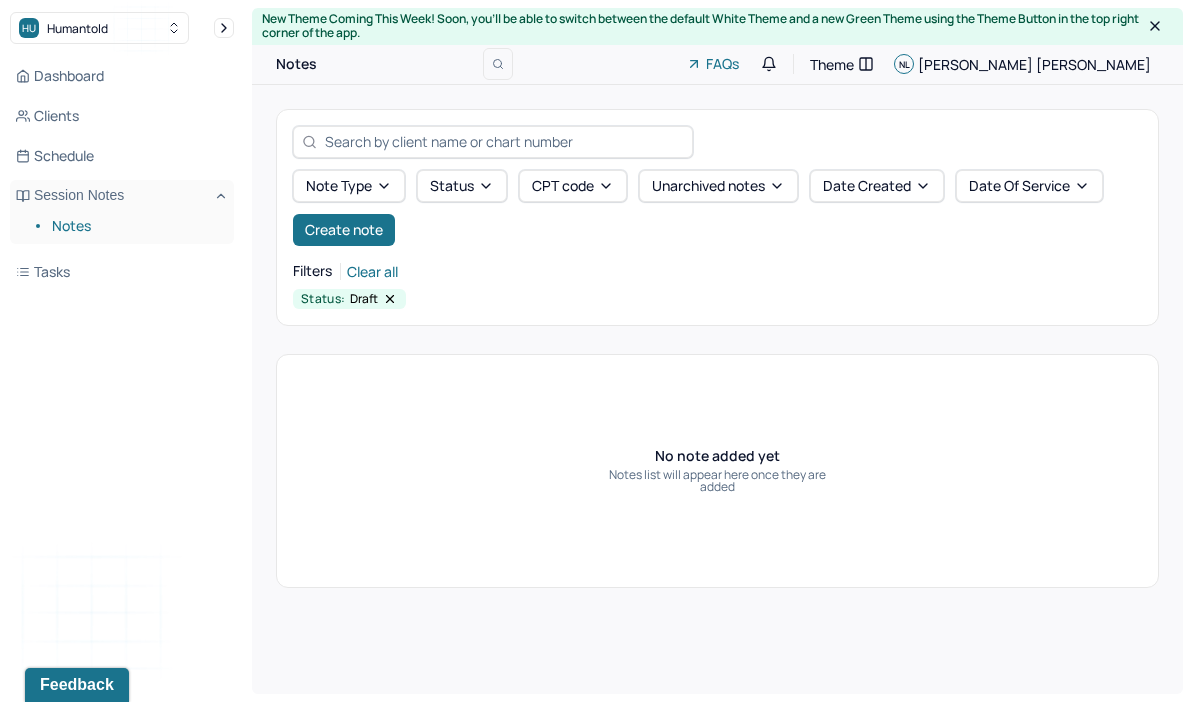 click on "Notes" at bounding box center [135, 226] 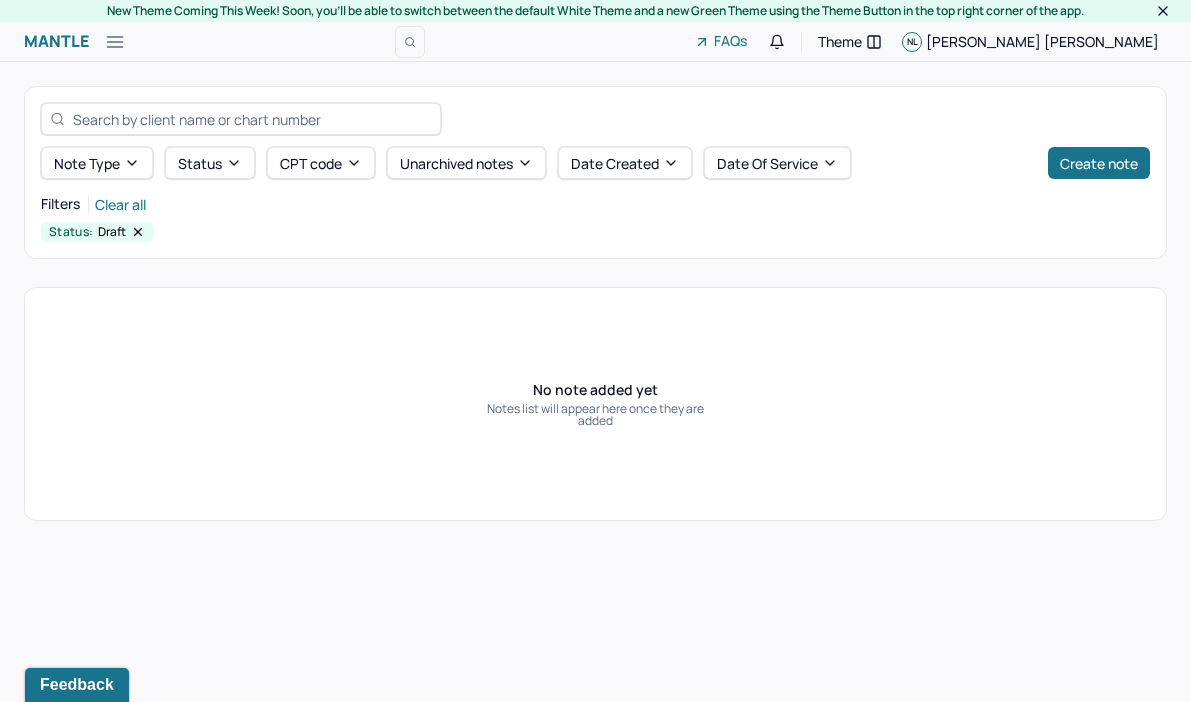 click at bounding box center (252, 119) 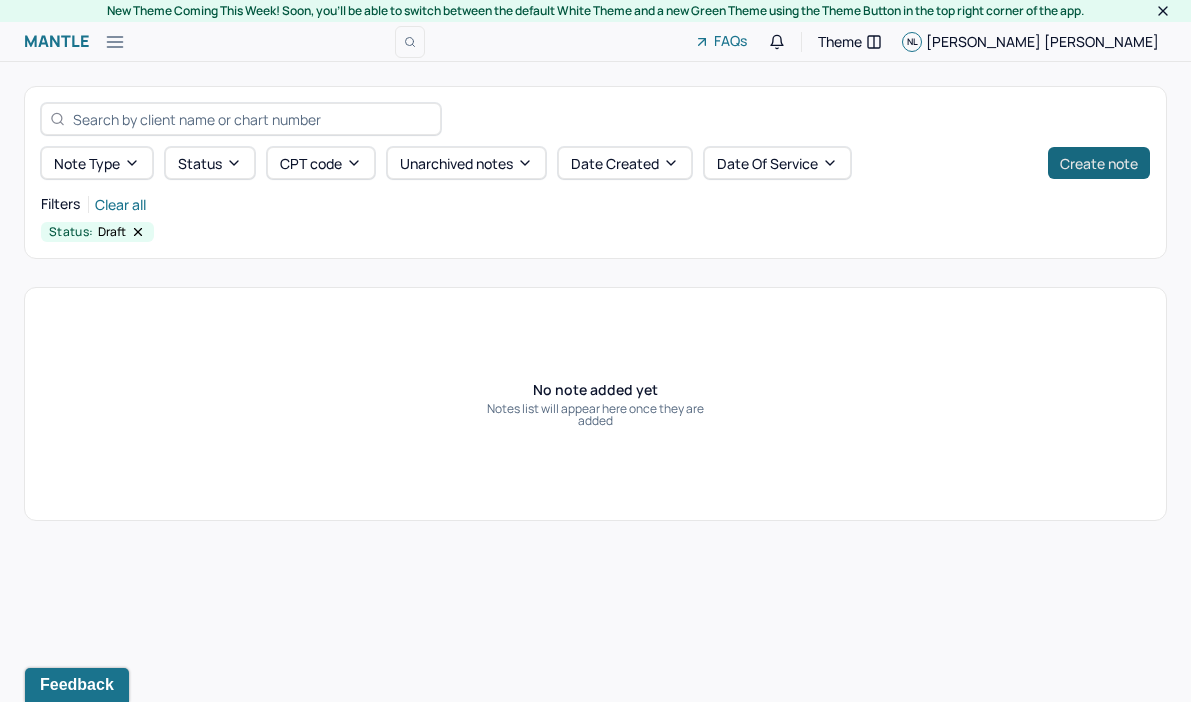 click on "Create note" at bounding box center (1099, 163) 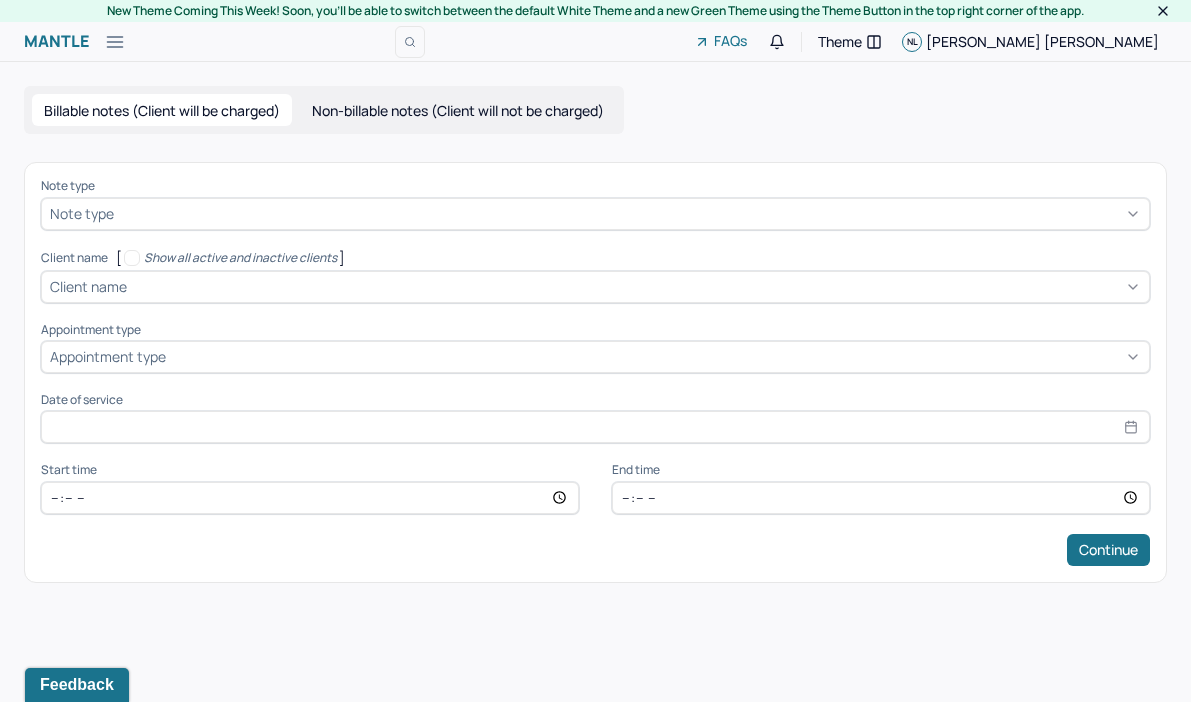 click at bounding box center [629, 213] 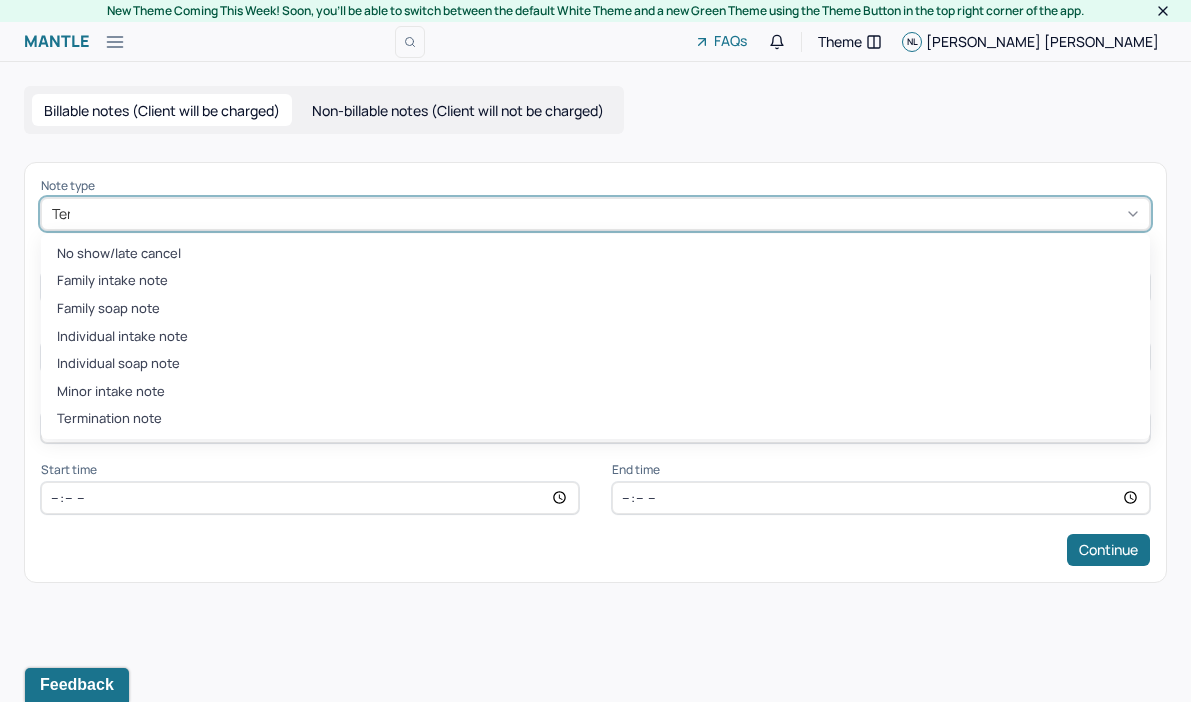 type on "Term" 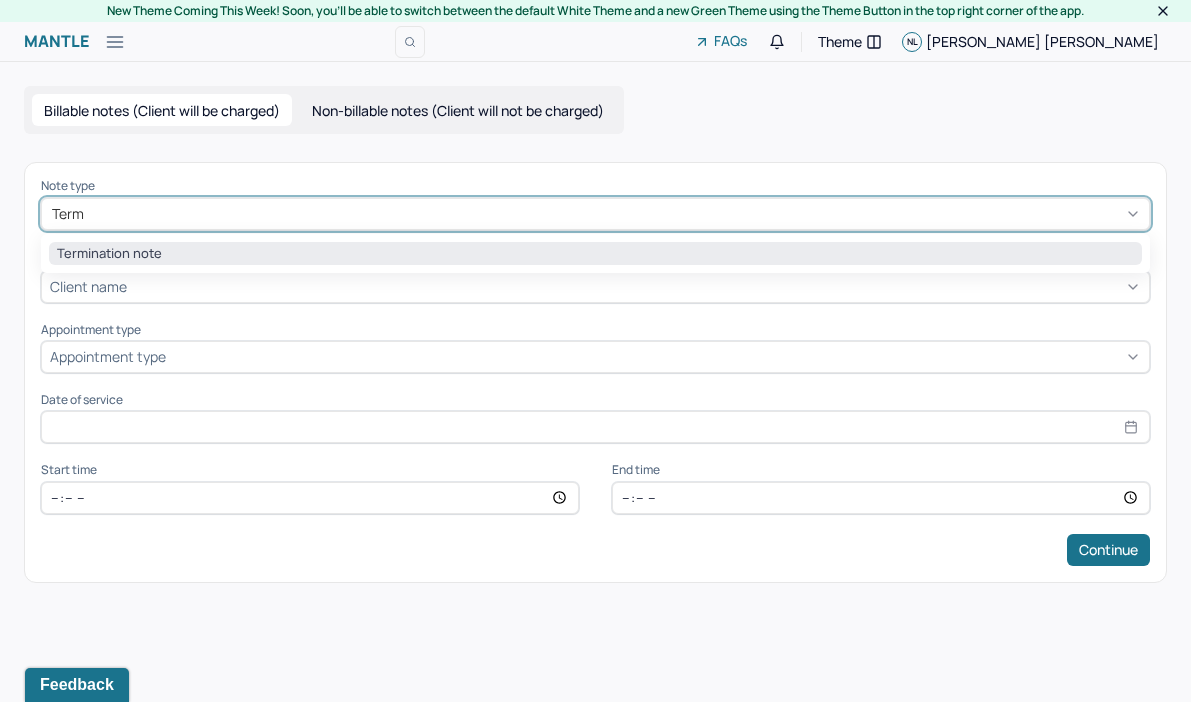 click on "Termination note" at bounding box center [595, 254] 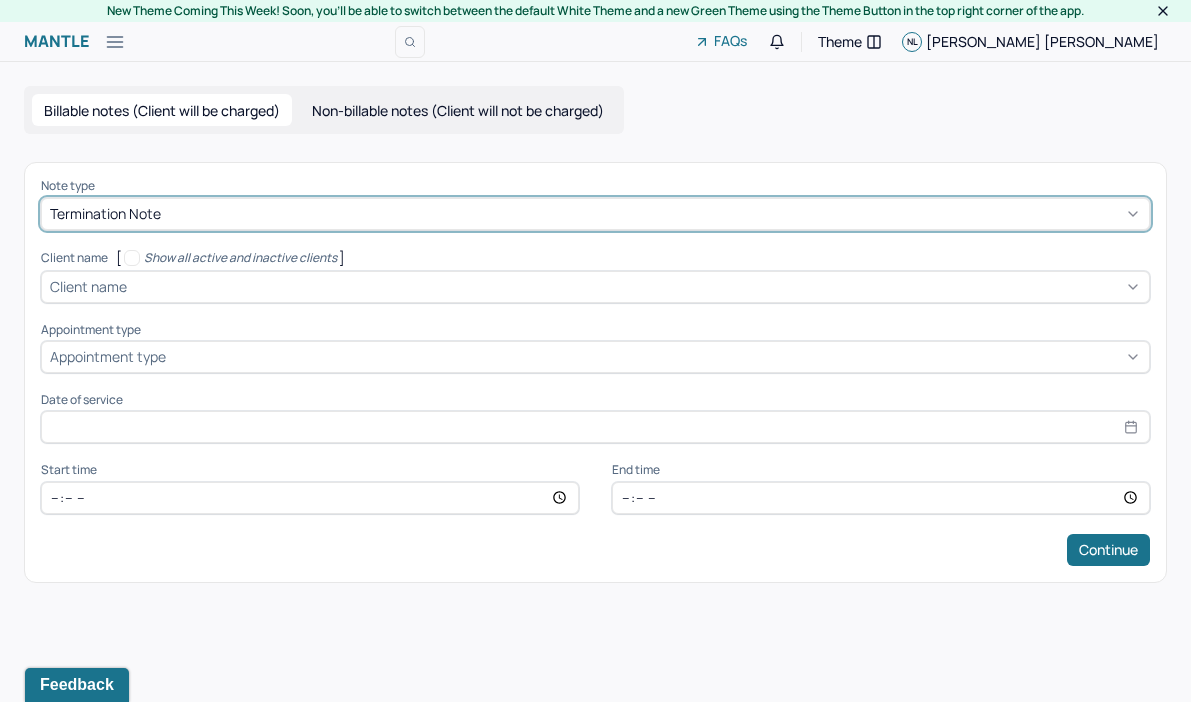 click at bounding box center (636, 286) 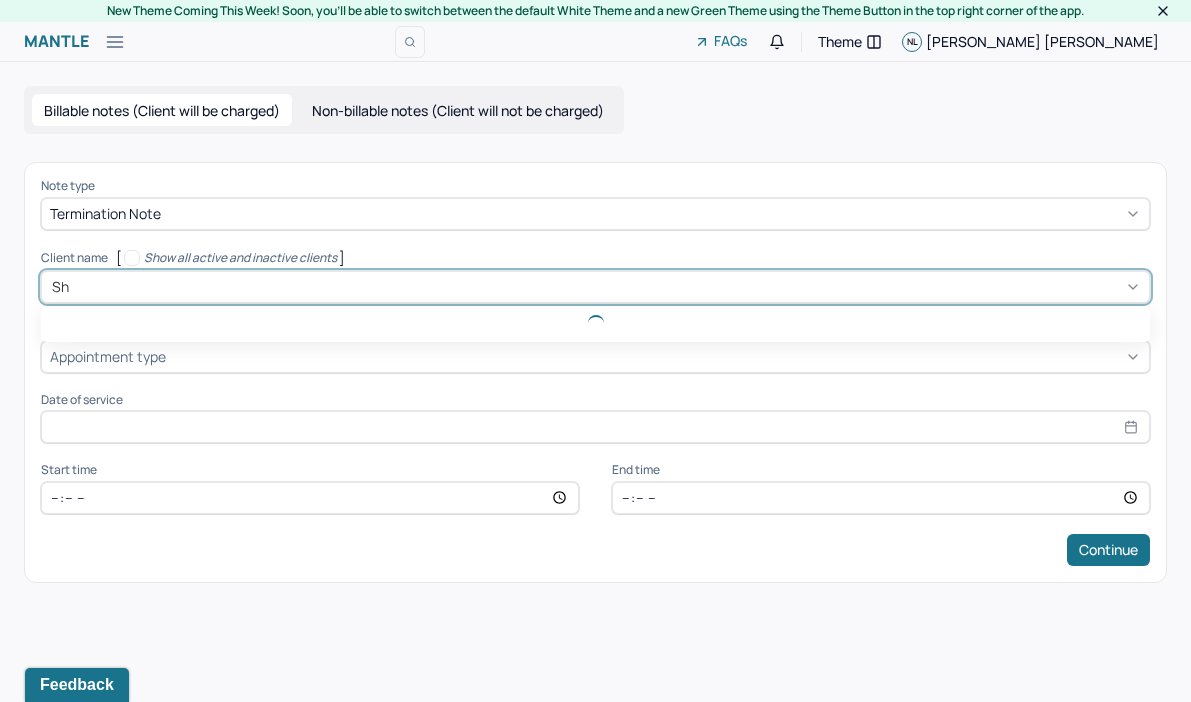 type on "Shr" 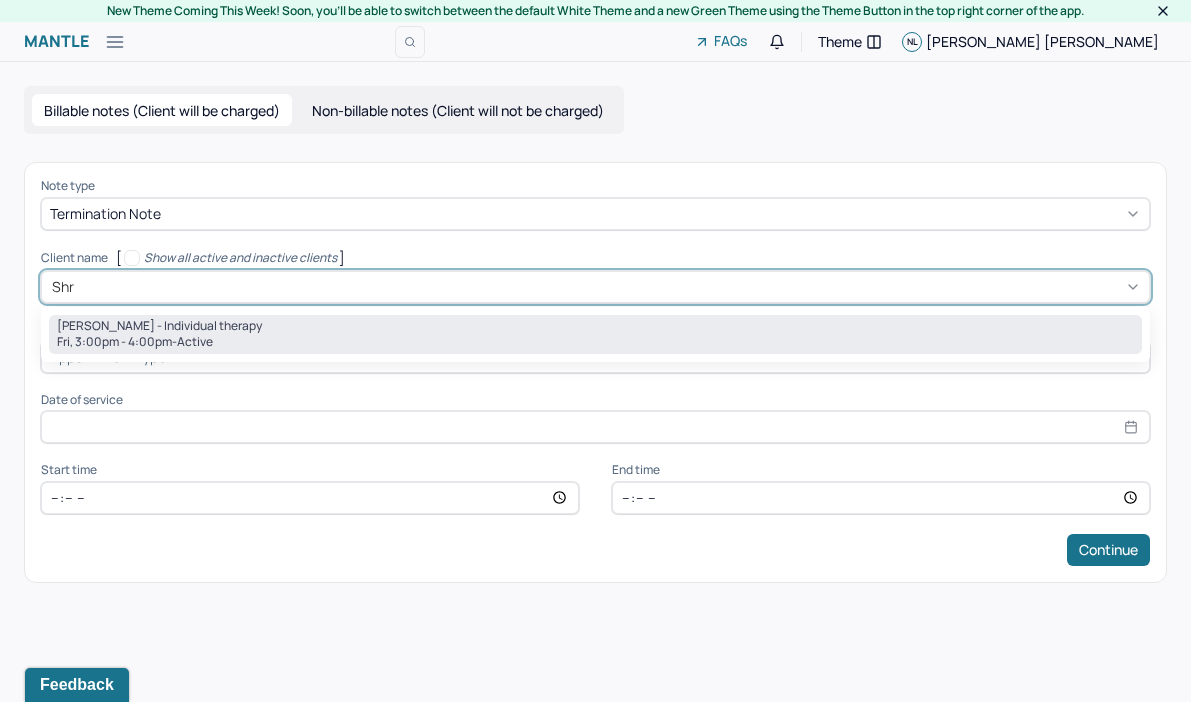 click on "[PERSON_NAME] - Individual therapy" at bounding box center (159, 326) 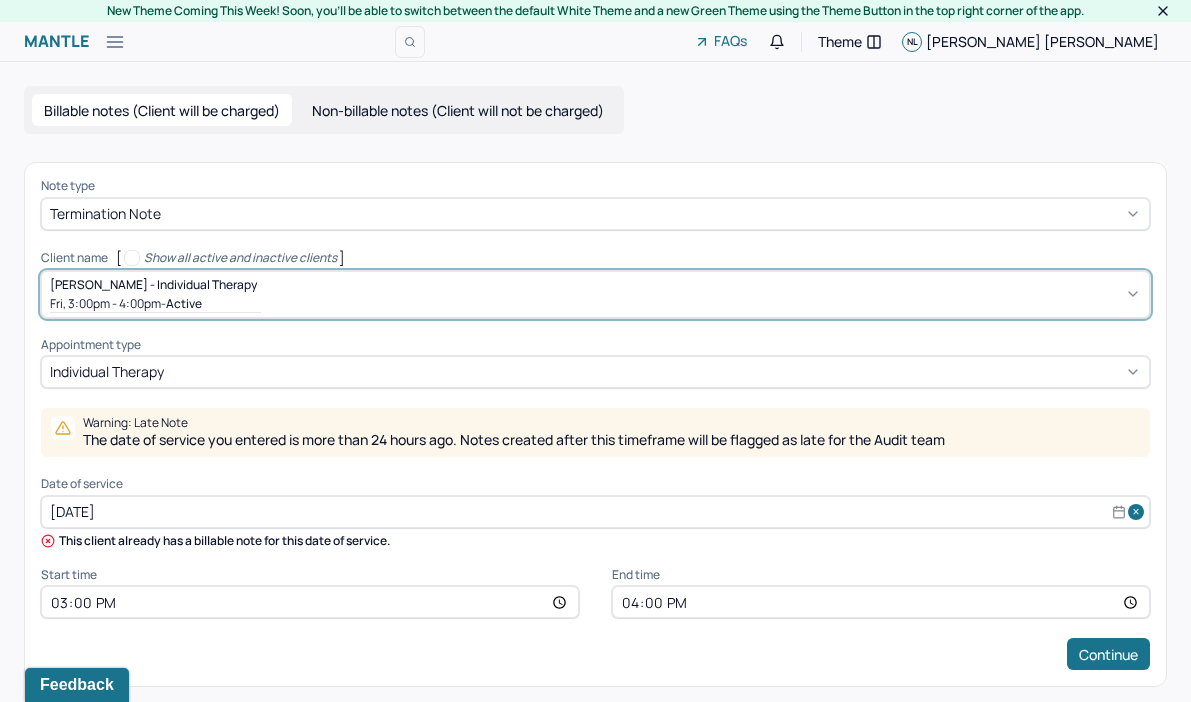 click on "[DATE]" at bounding box center [595, 512] 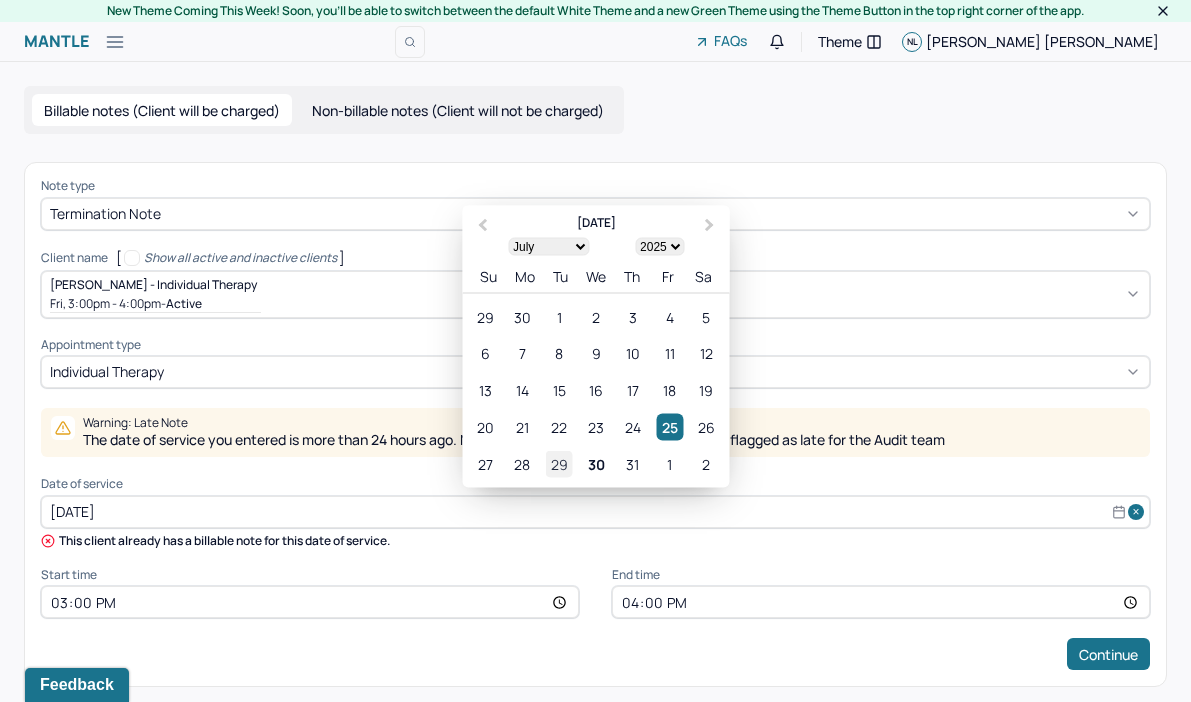 click on "29" at bounding box center (559, 463) 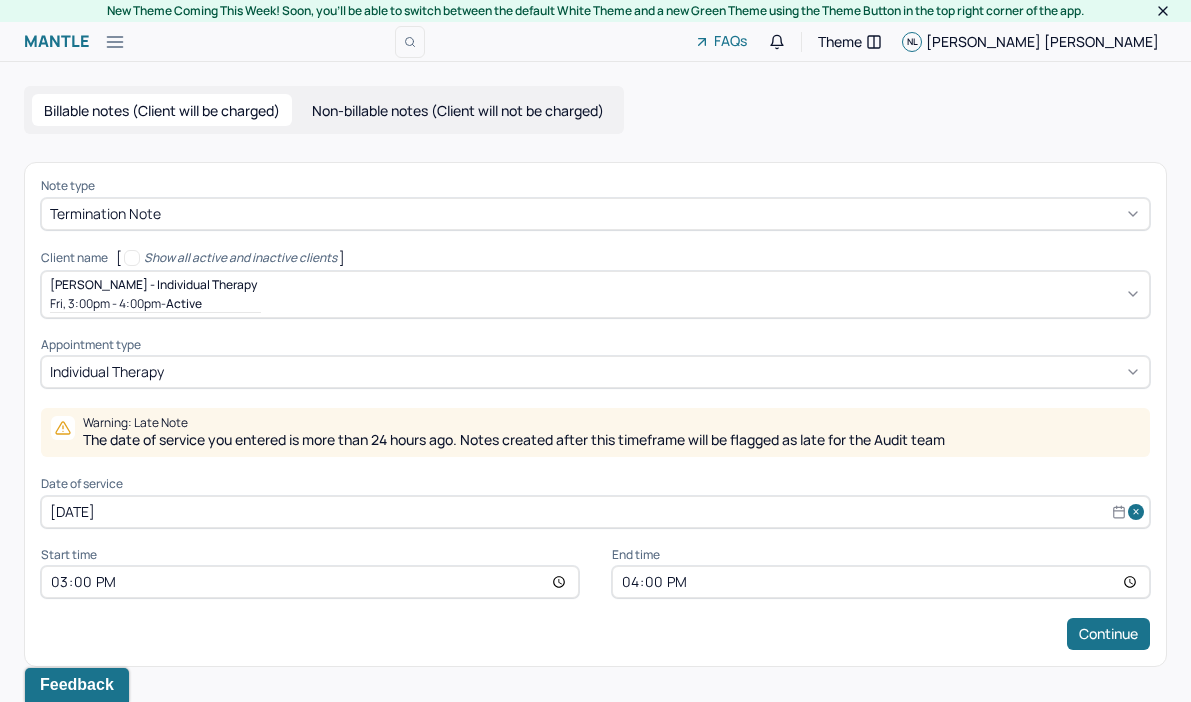 click on "15:00" at bounding box center [310, 582] 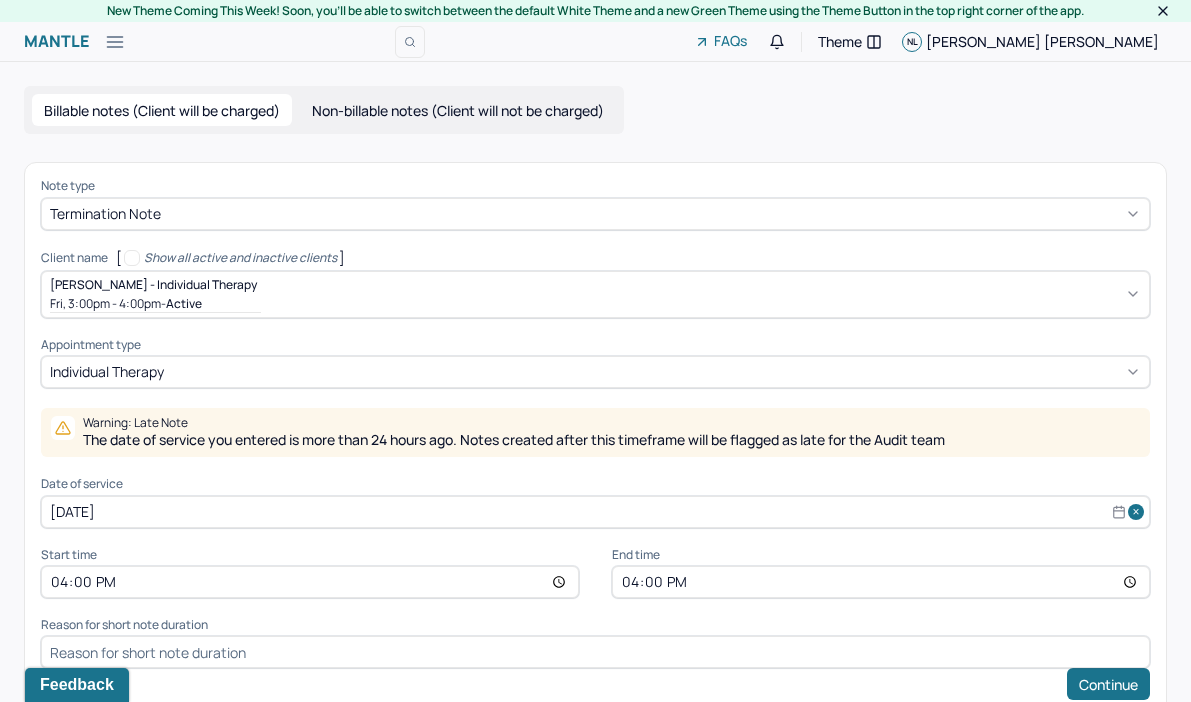 click on "16:00" at bounding box center (310, 582) 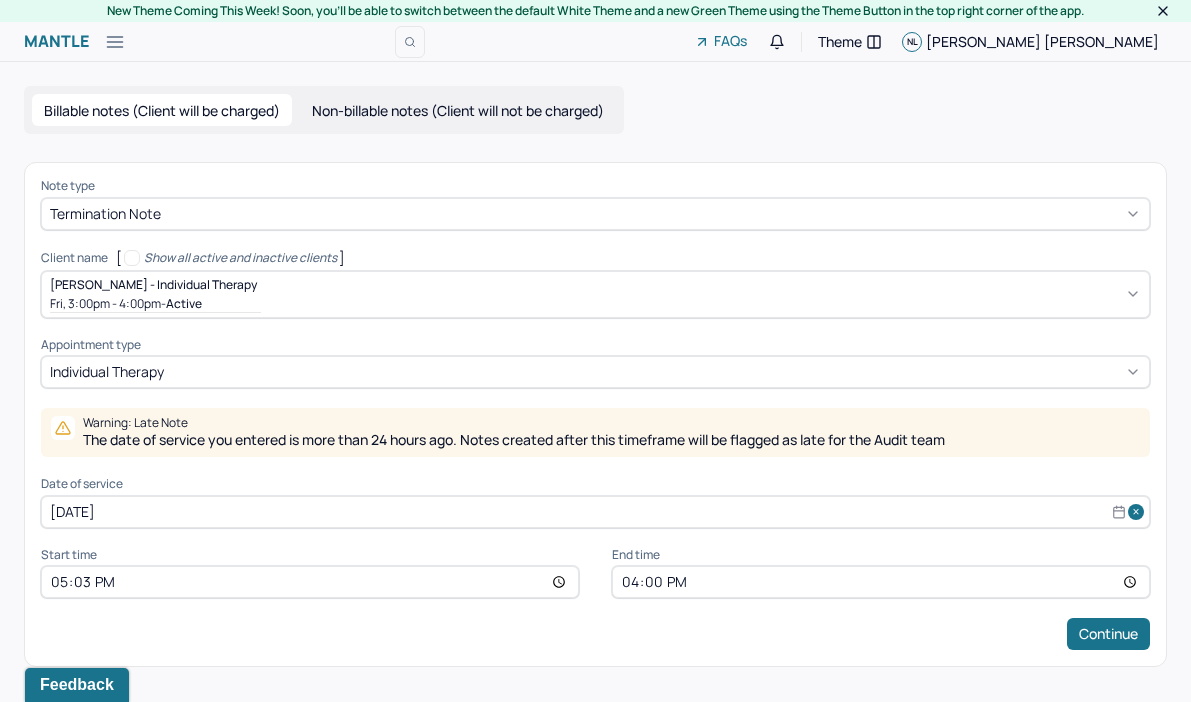 type on "17:30" 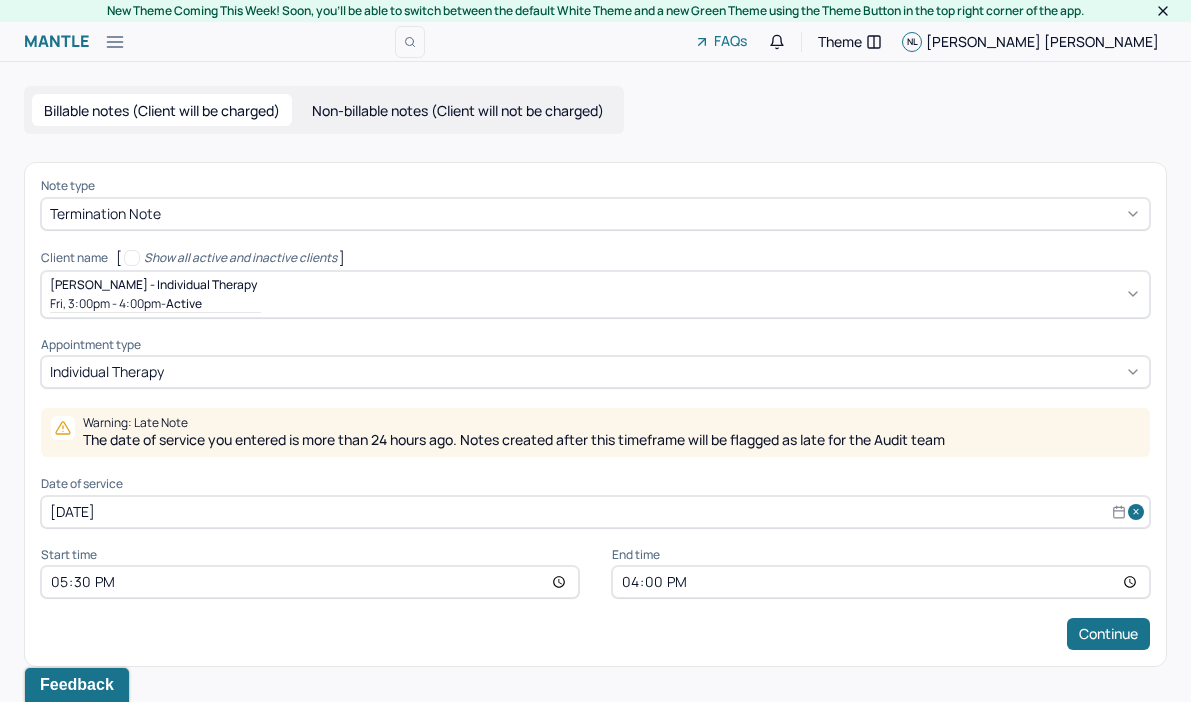 click on "16:00" at bounding box center [881, 582] 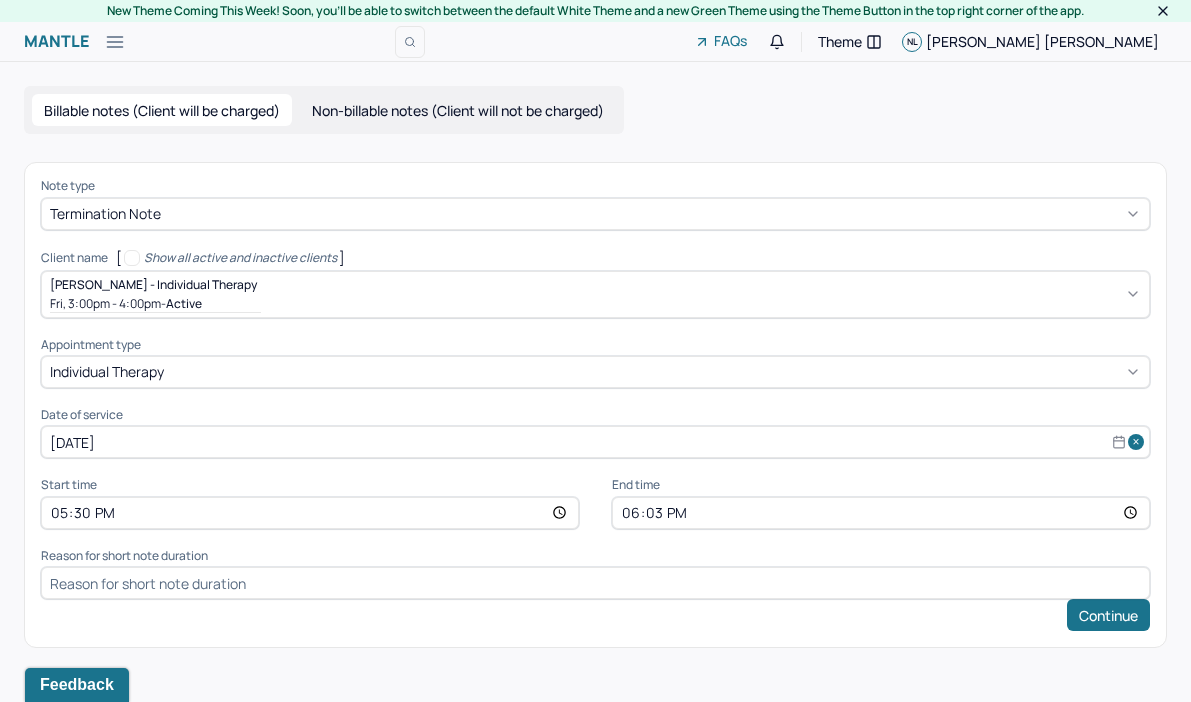 type on "18:30" 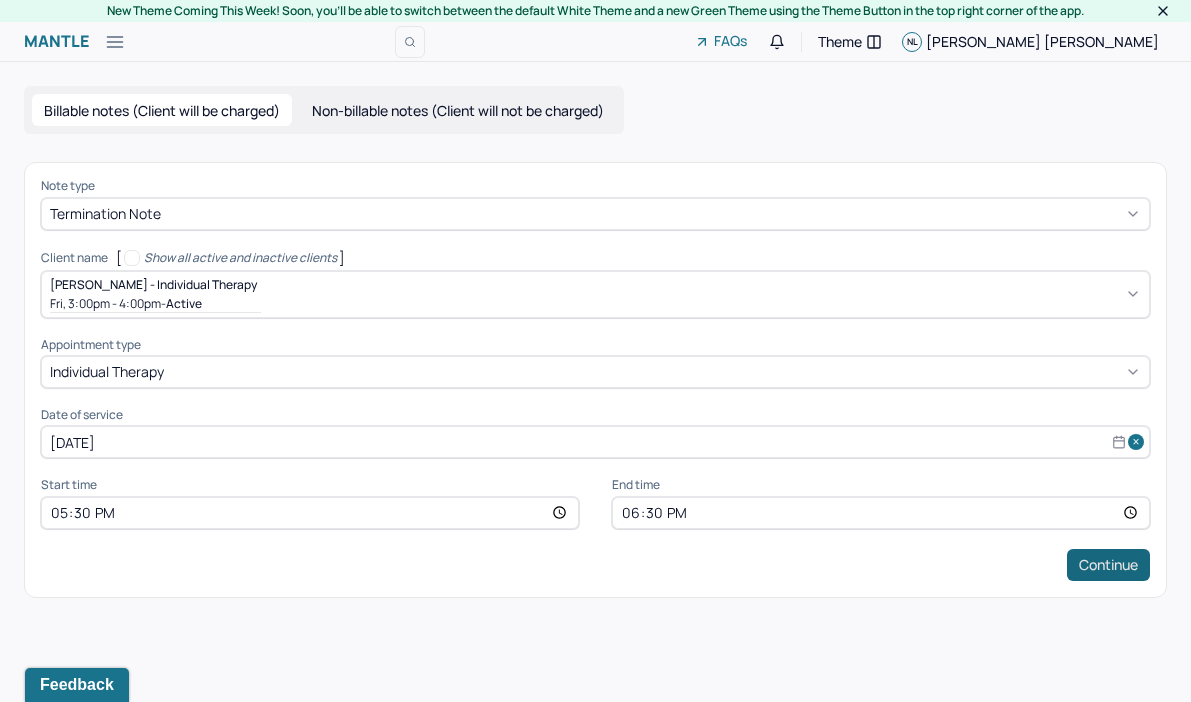 click on "Continue" at bounding box center (1108, 565) 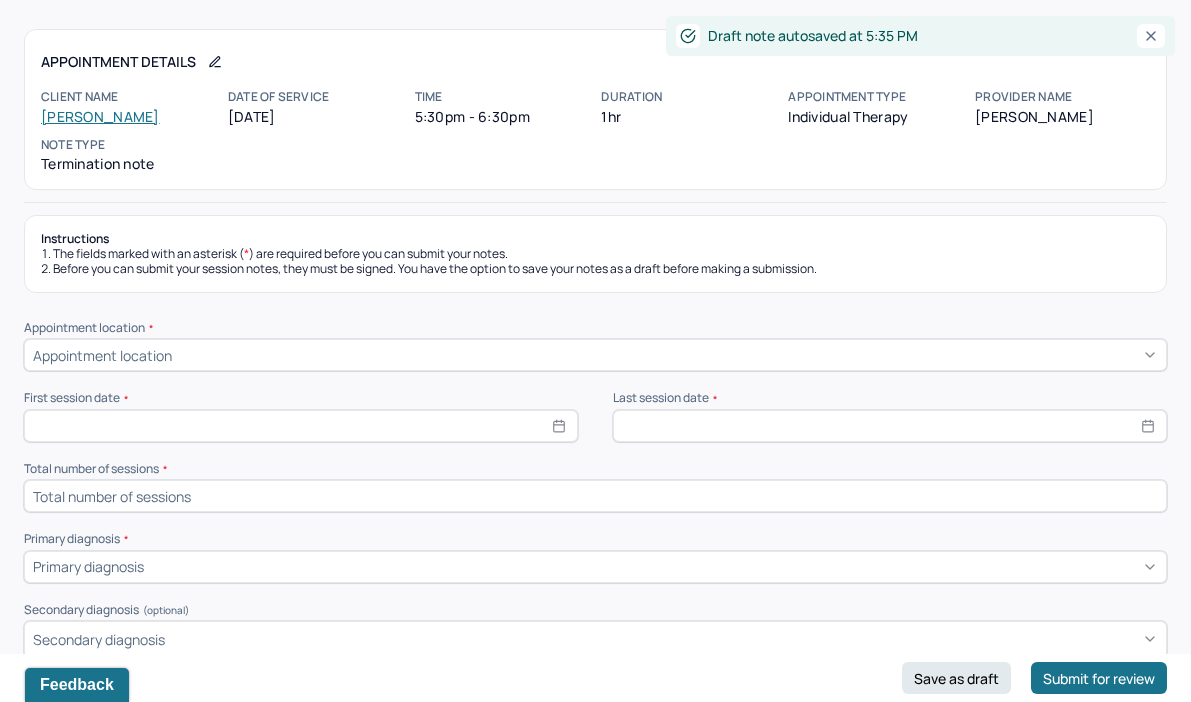 scroll, scrollTop: 99, scrollLeft: 0, axis: vertical 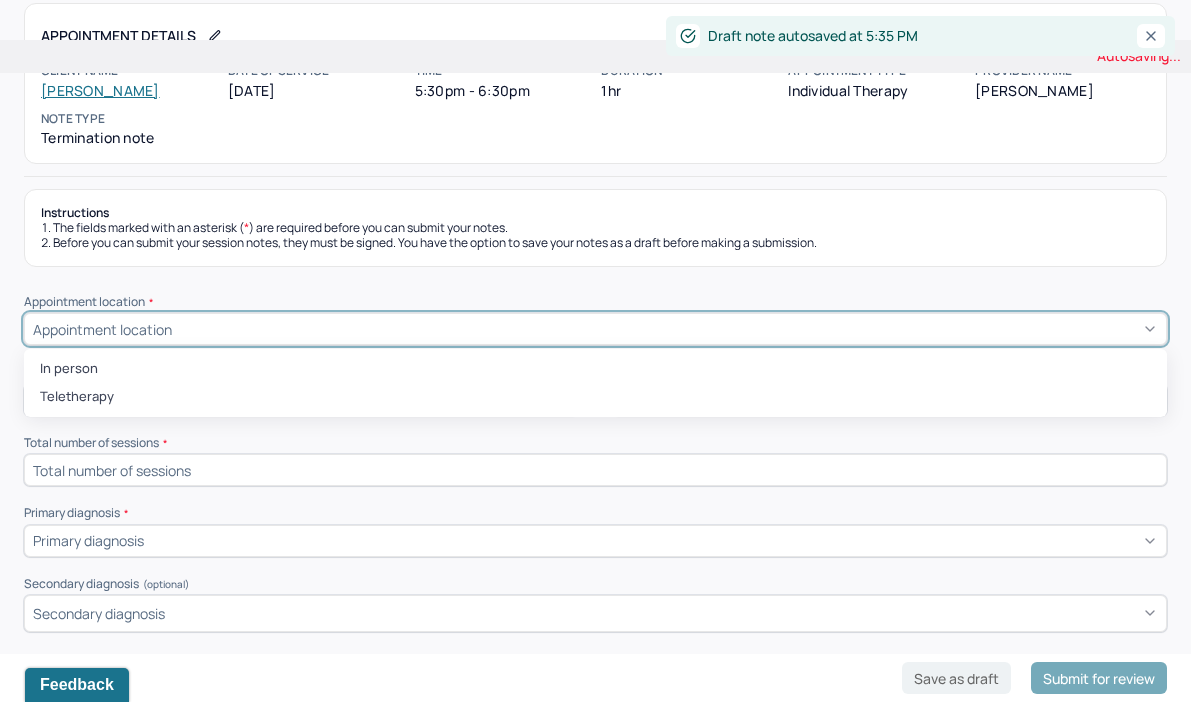 click on "Appointment location" at bounding box center (595, 329) 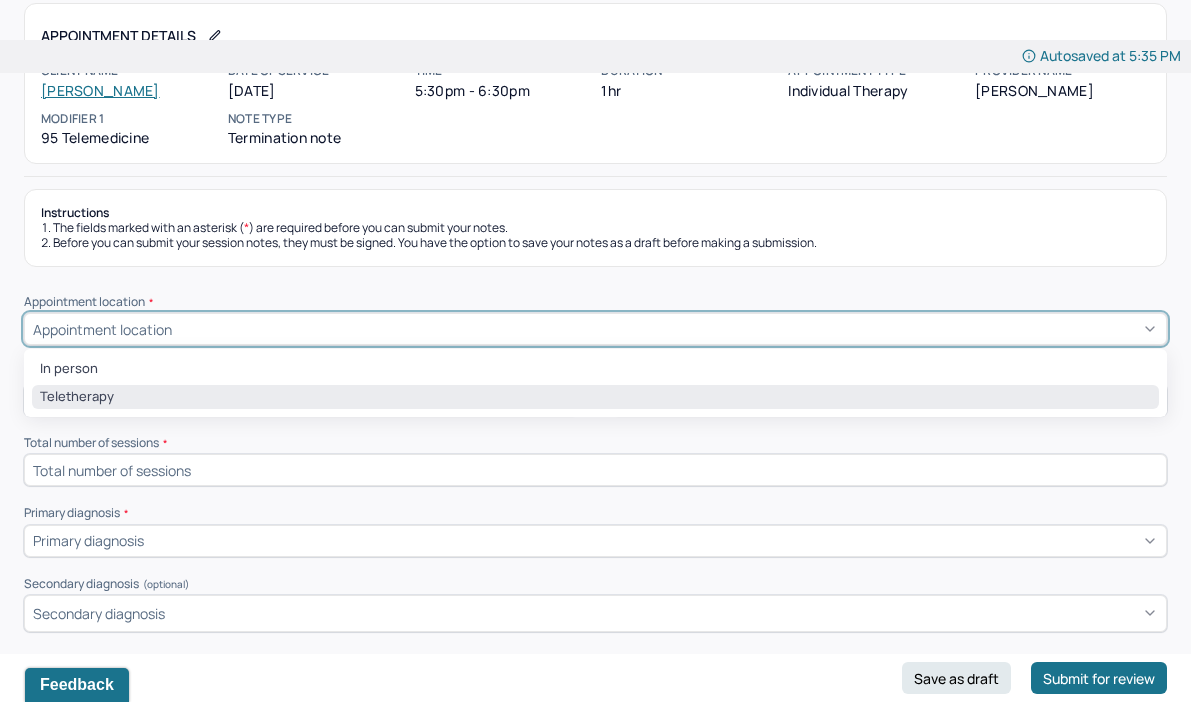 click on "Teletherapy" at bounding box center [595, 397] 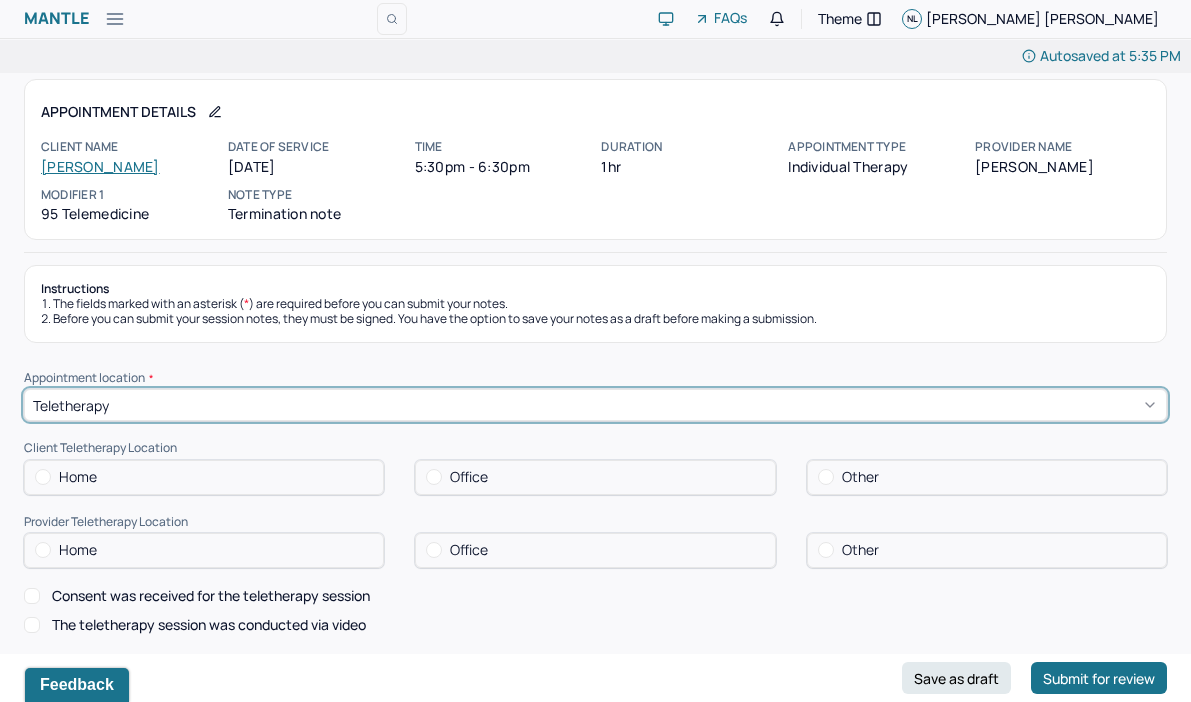scroll, scrollTop: 0, scrollLeft: 0, axis: both 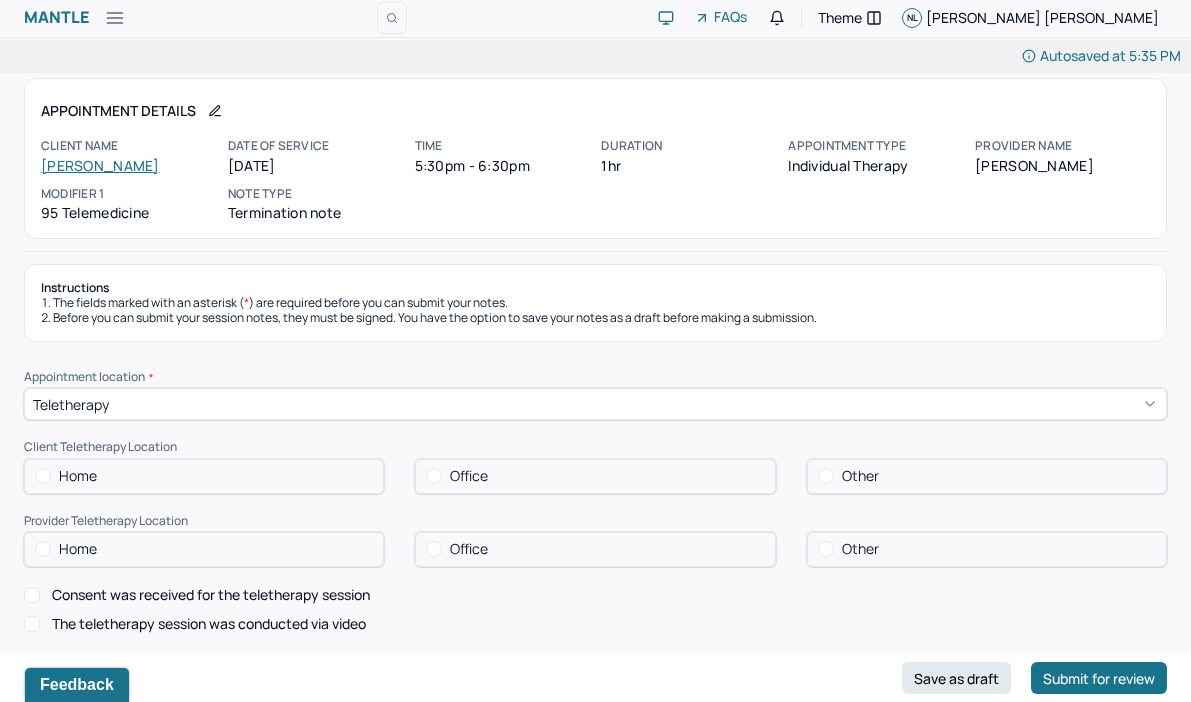 click on "Home" at bounding box center [204, 476] 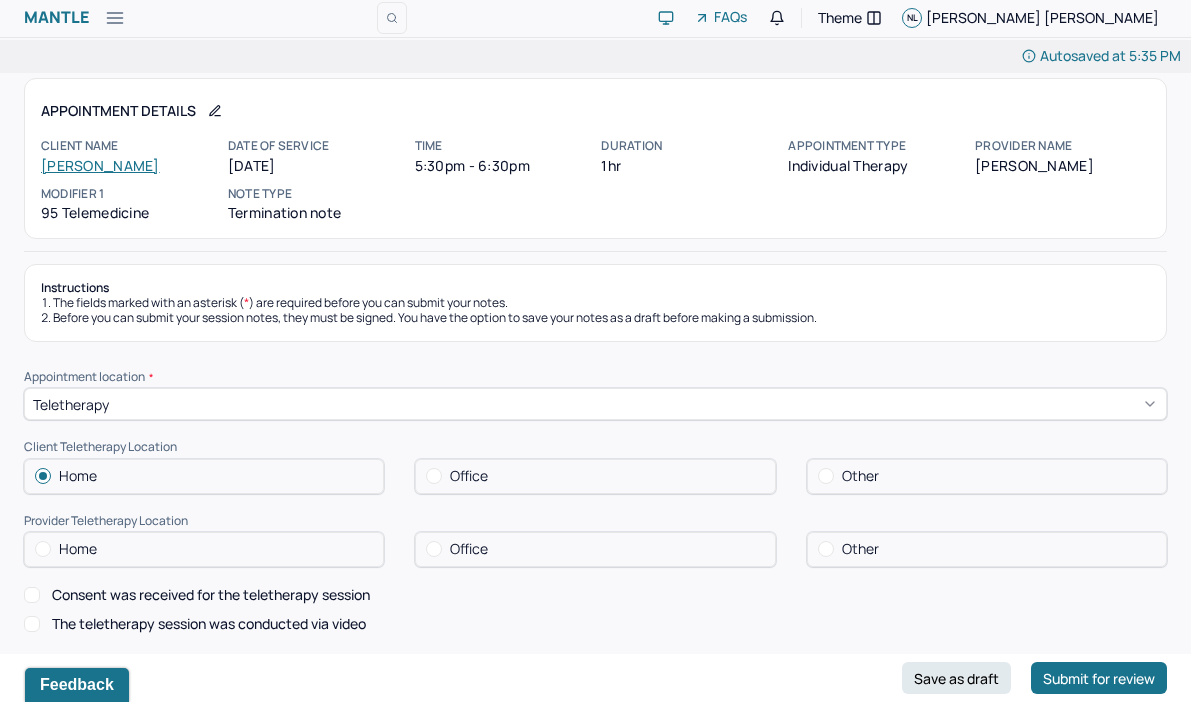 click on "Home" at bounding box center [204, 549] 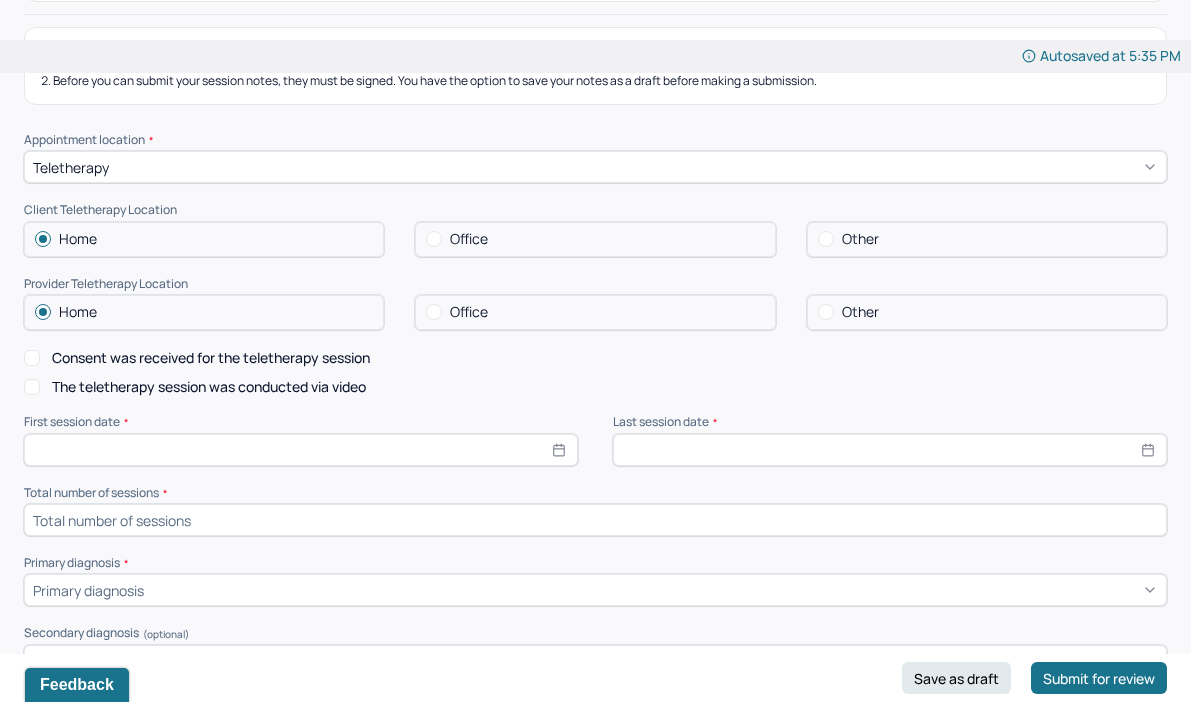 scroll, scrollTop: 305, scrollLeft: 0, axis: vertical 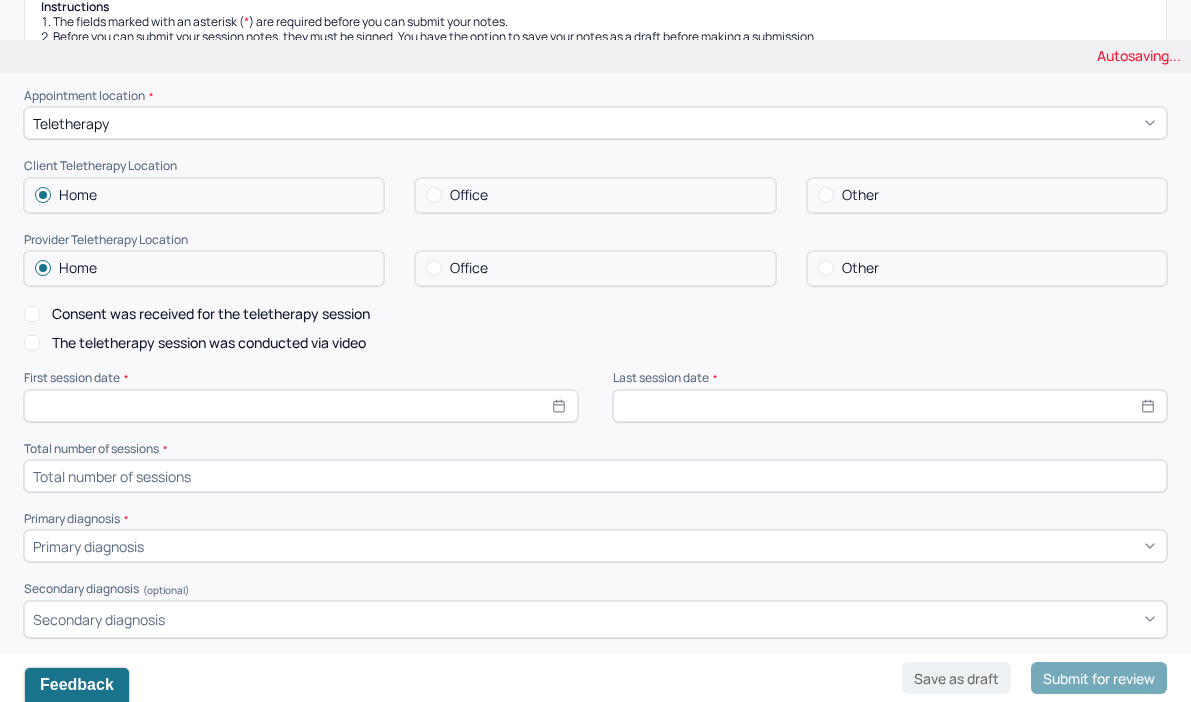 click on "Consent was received for the teletherapy session" at bounding box center [32, 314] 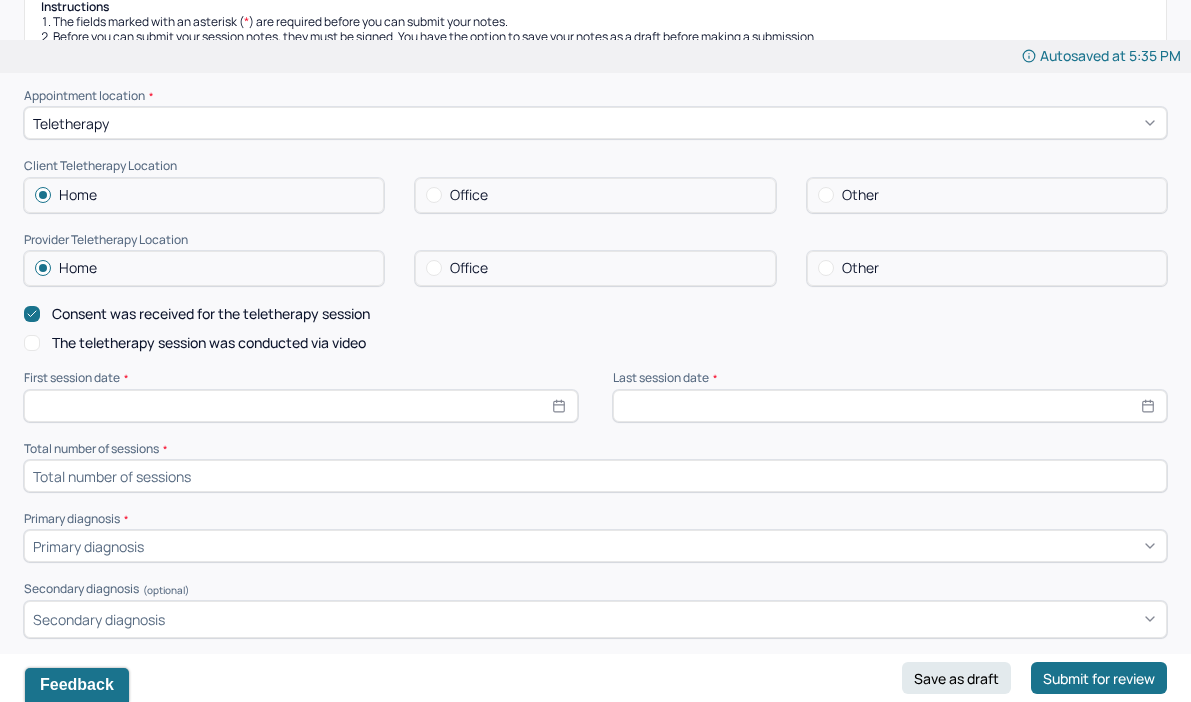 click on "Instructions The fields marked with an asterisk ( * ) are required before you can submit your notes. Before you can submit your session notes, they must be signed. You have the option to save your notes as a draft before making a submission. Appointment location * Teletherapy Client Teletherapy Location Home Office Other Provider Teletherapy Location Home Office Other Consent was received for the teletherapy session The teletherapy session was conducted via video First session date * Last session date * Total number of sessions * Primary diagnosis * Primary diagnosis Secondary diagnosis (optional) Secondary diagnosis Tertiary diagnosis (optional) Tertiary diagnosis Presenting problems * Planned treatment and goals * Course of treatment * Patient final condition * Prognosis * Reason for termination * Discharge plan and follow-up * Date created * Sign note here Provider's Initials * Save as draft Submit for review" at bounding box center (595, 810) 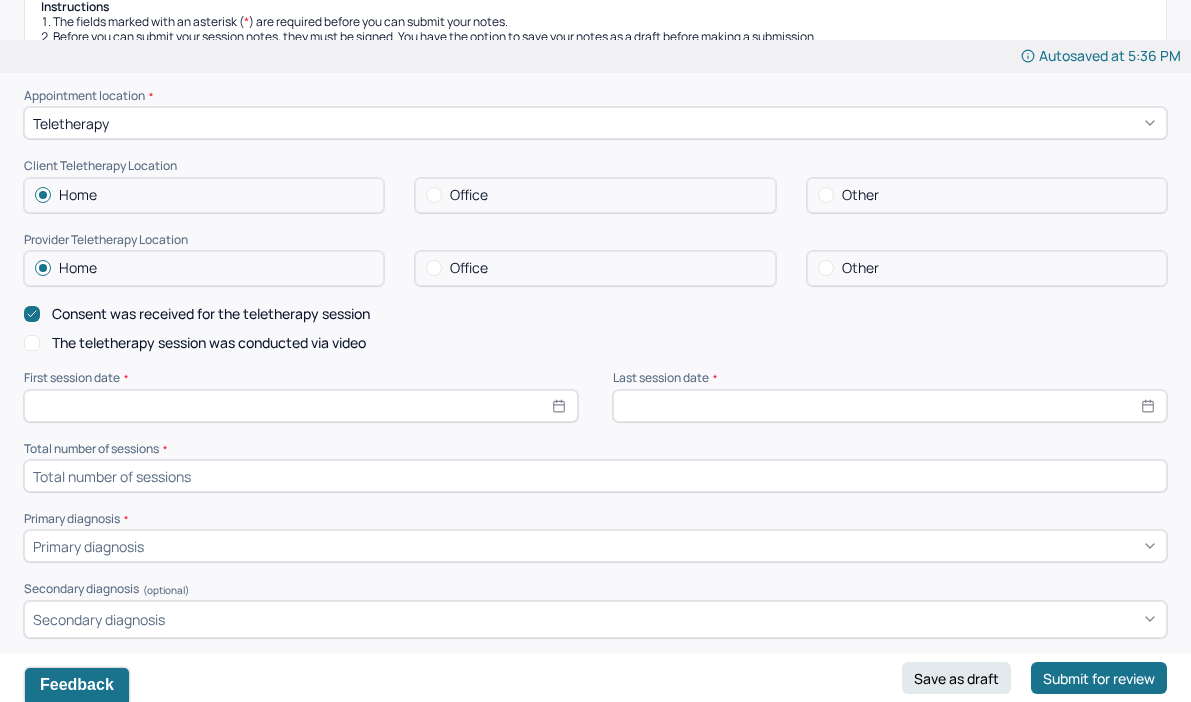 click on "The teletherapy session was conducted via video" at bounding box center [32, 343] 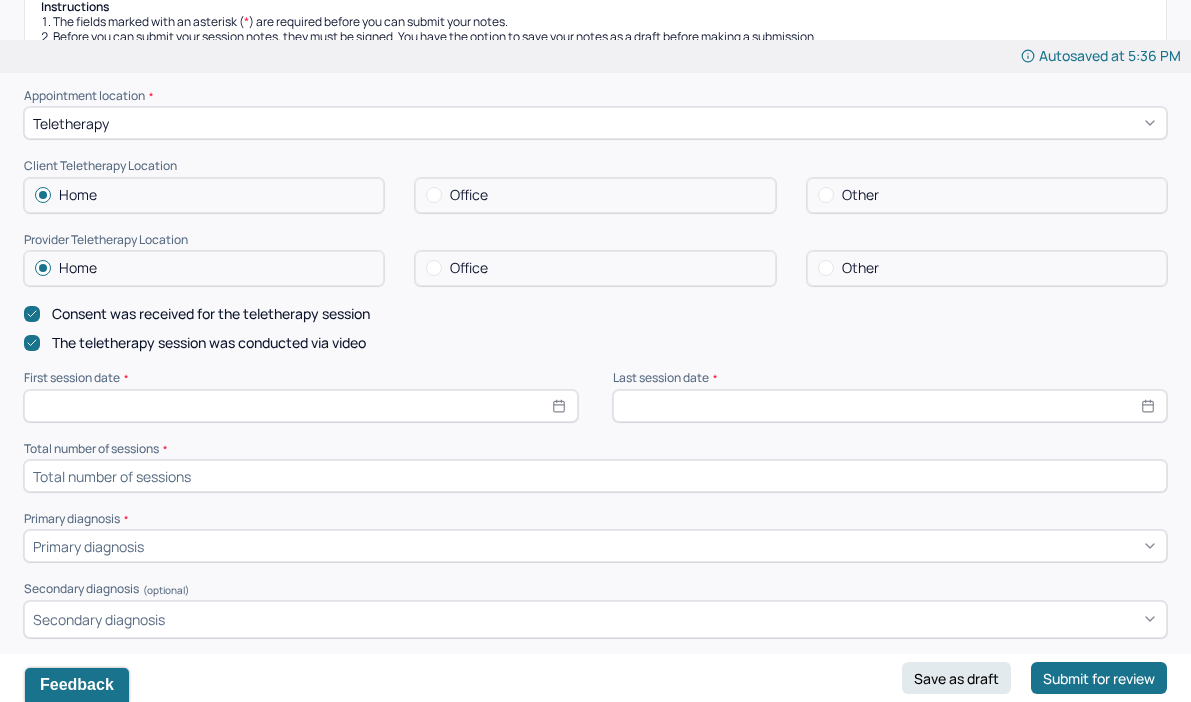 click at bounding box center (595, 476) 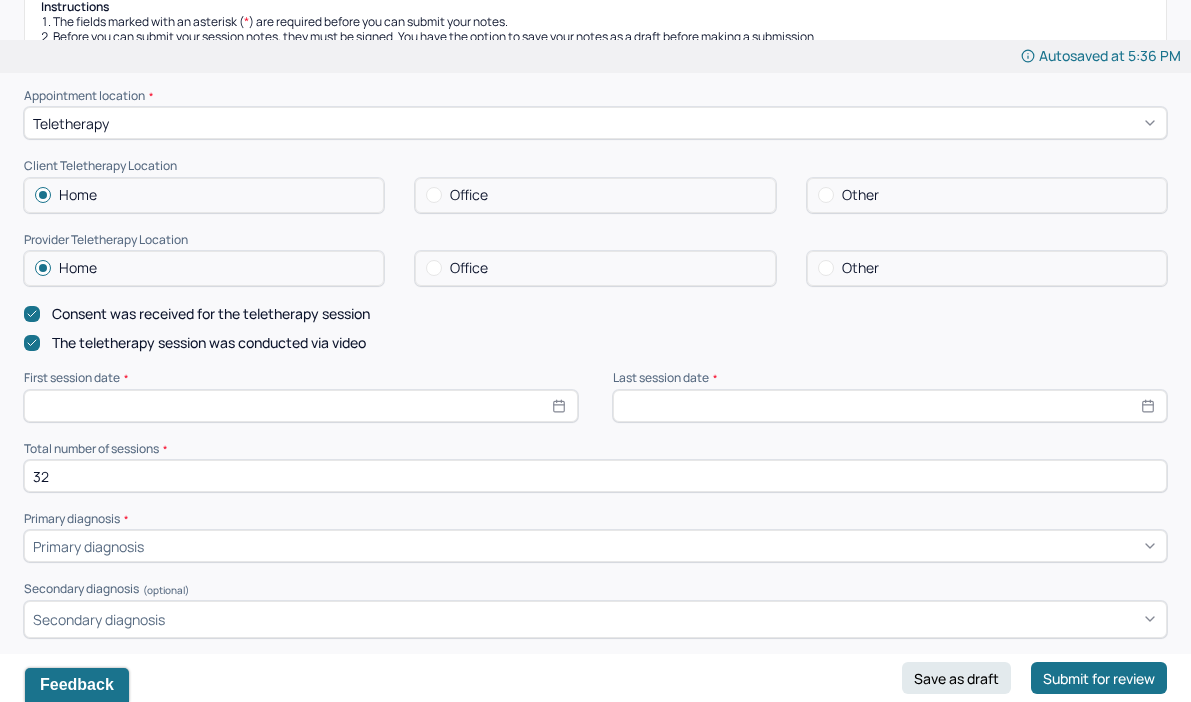type on "32" 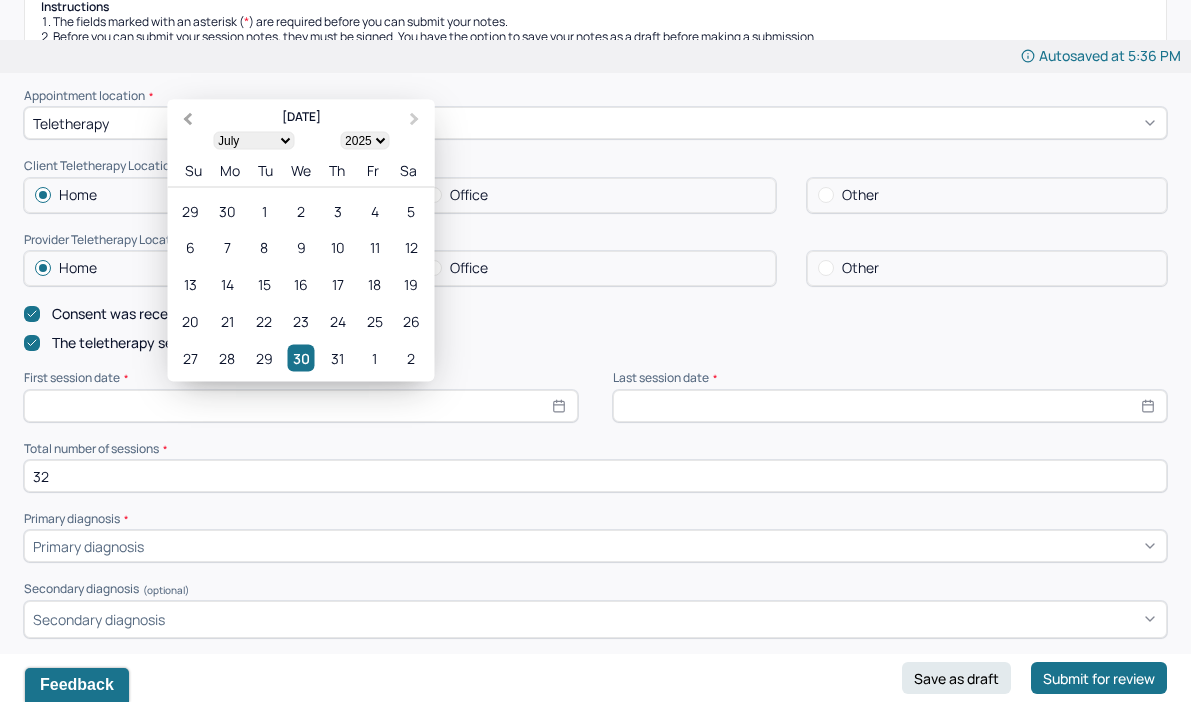 click on "Previous Month" at bounding box center [188, 119] 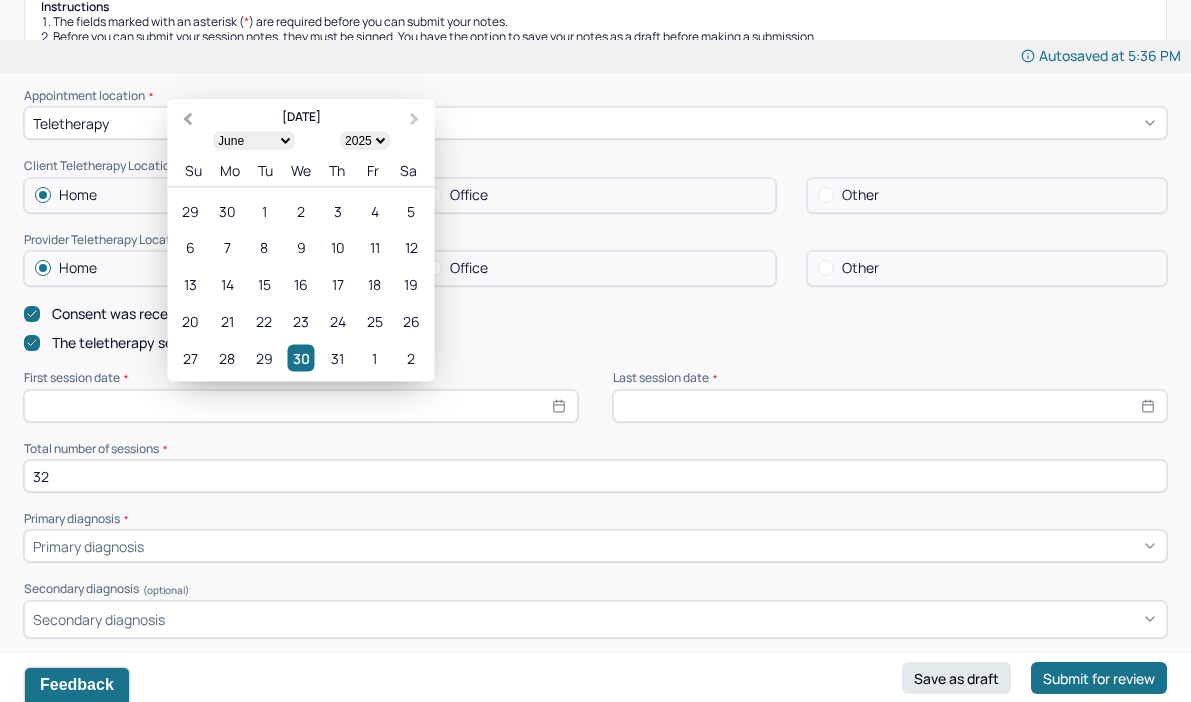 click on "Previous Month" at bounding box center [188, 119] 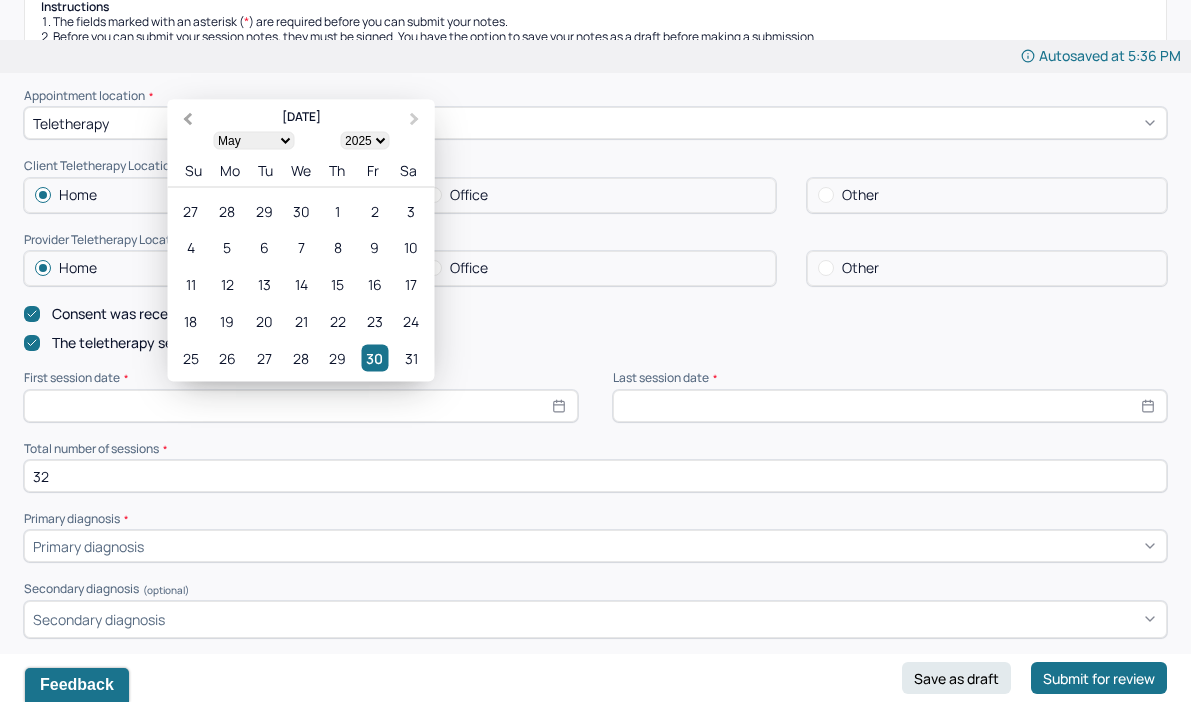 click on "Previous Month" at bounding box center (188, 119) 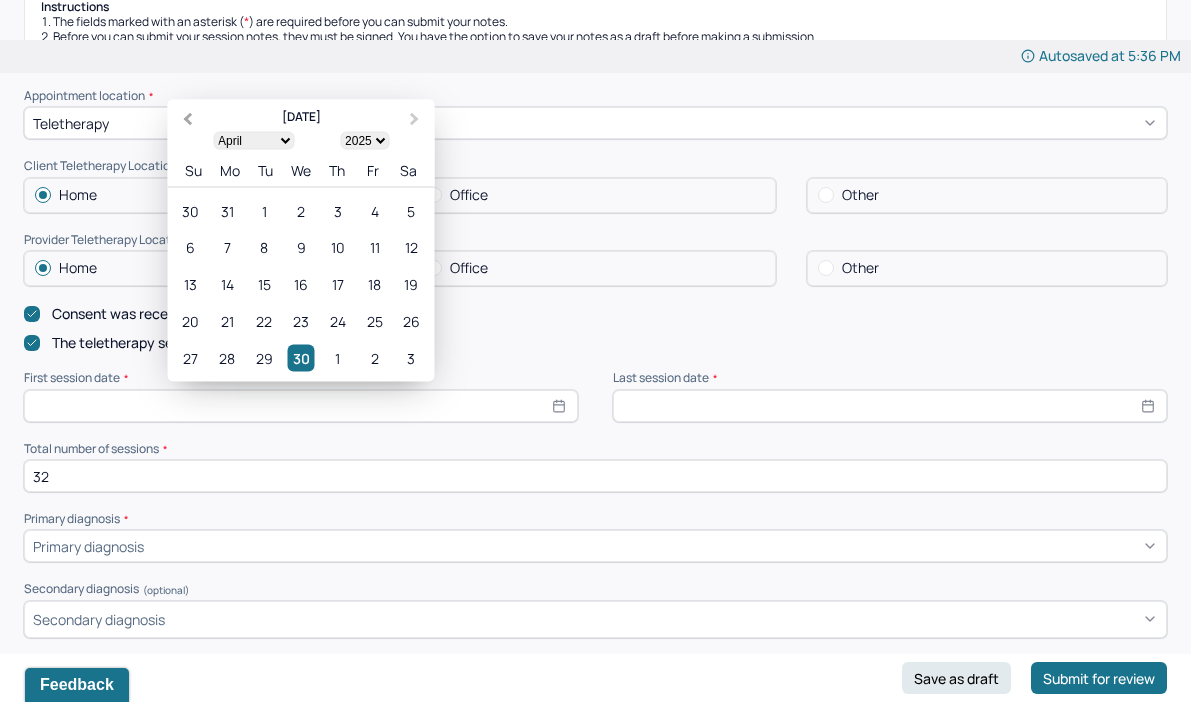 click on "Previous Month" at bounding box center (188, 119) 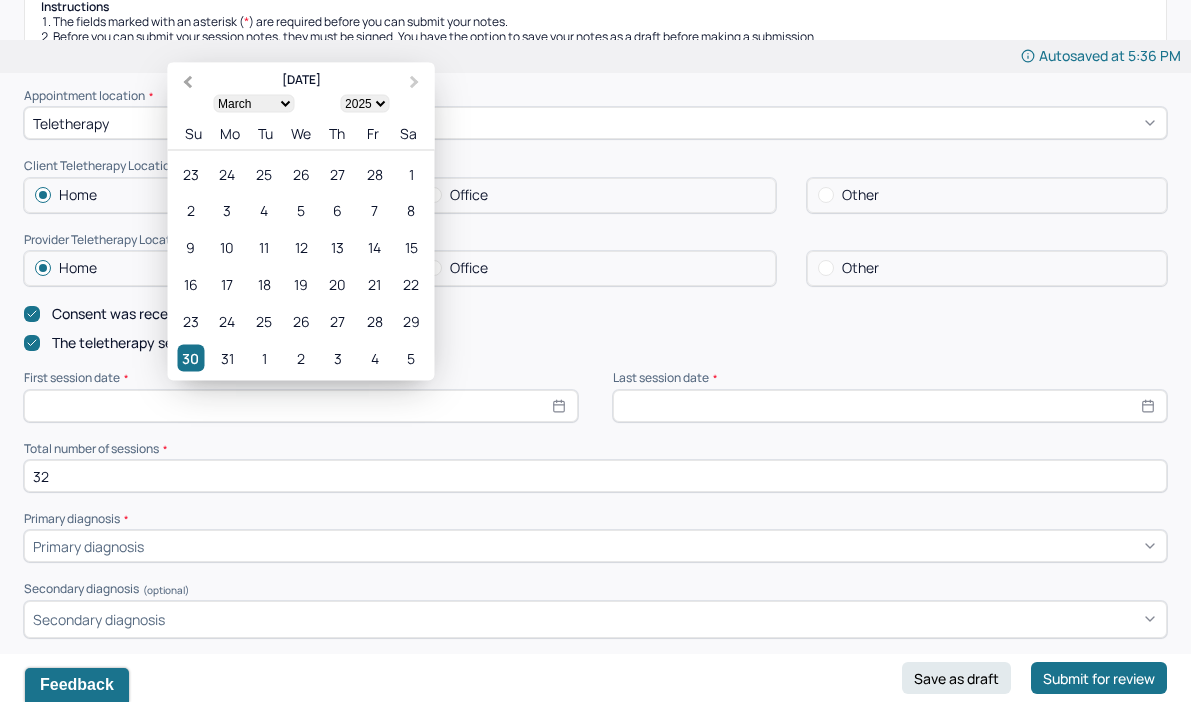 click on "Su" at bounding box center (193, 132) 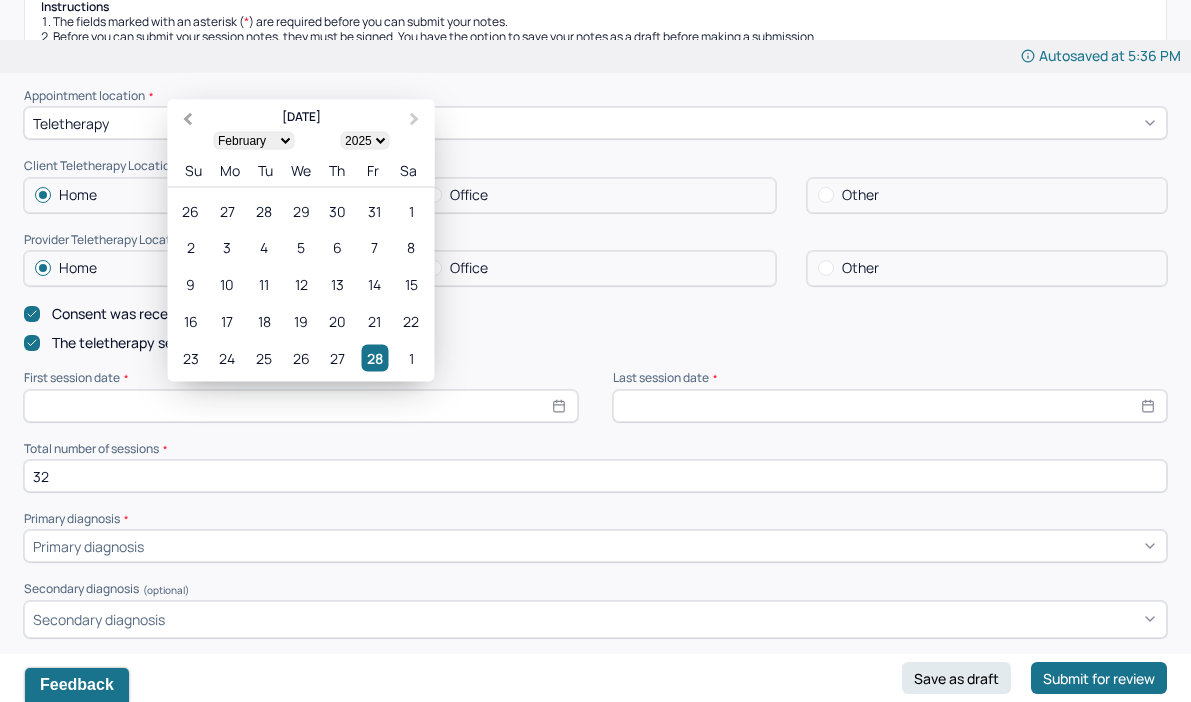 click on "Previous Month" at bounding box center [188, 119] 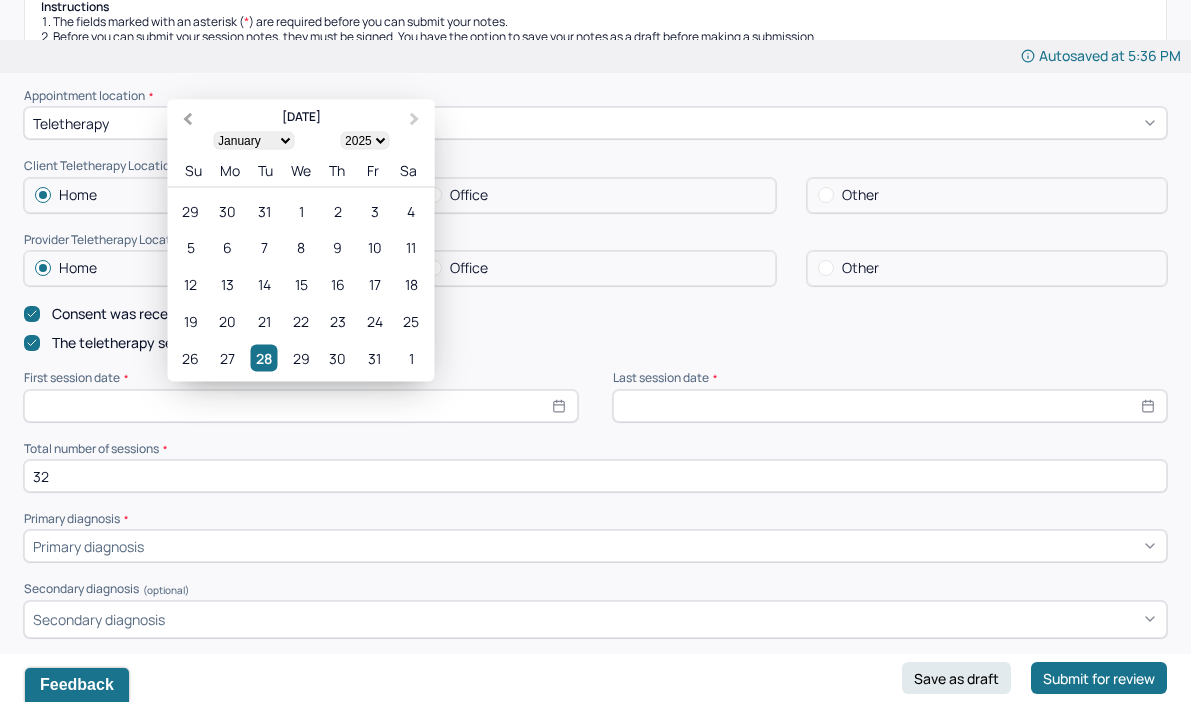 click on "Previous Month" at bounding box center [188, 119] 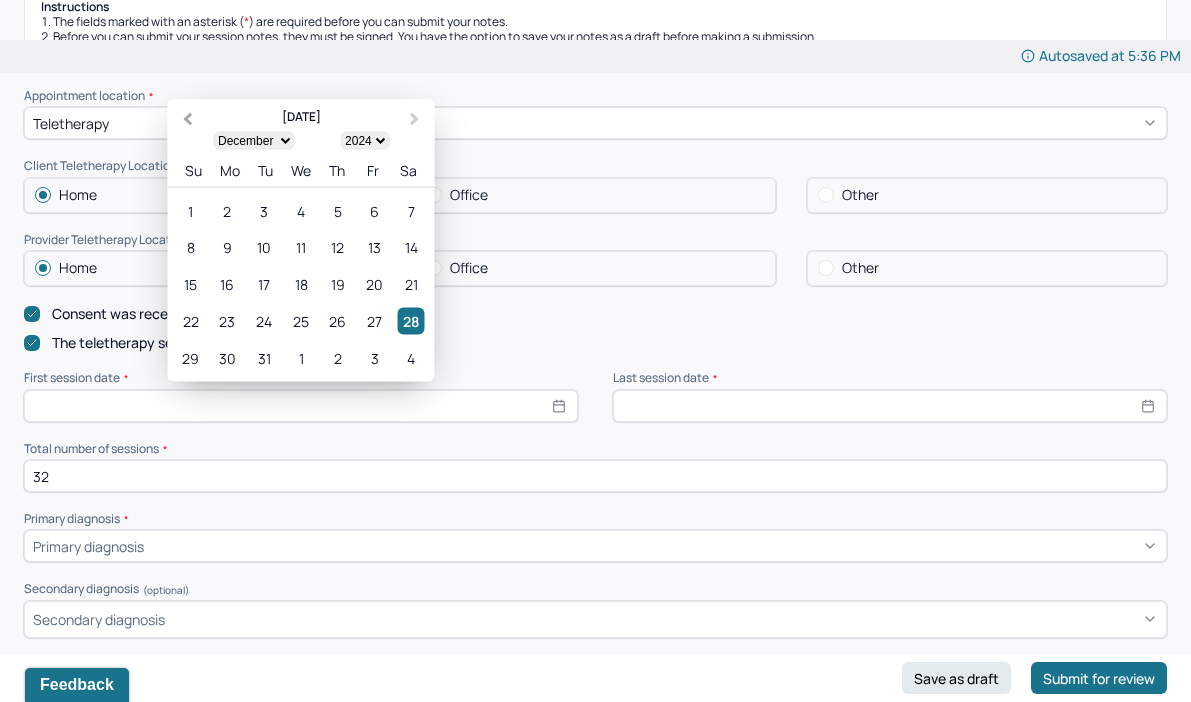 click on "Previous Month" at bounding box center (188, 119) 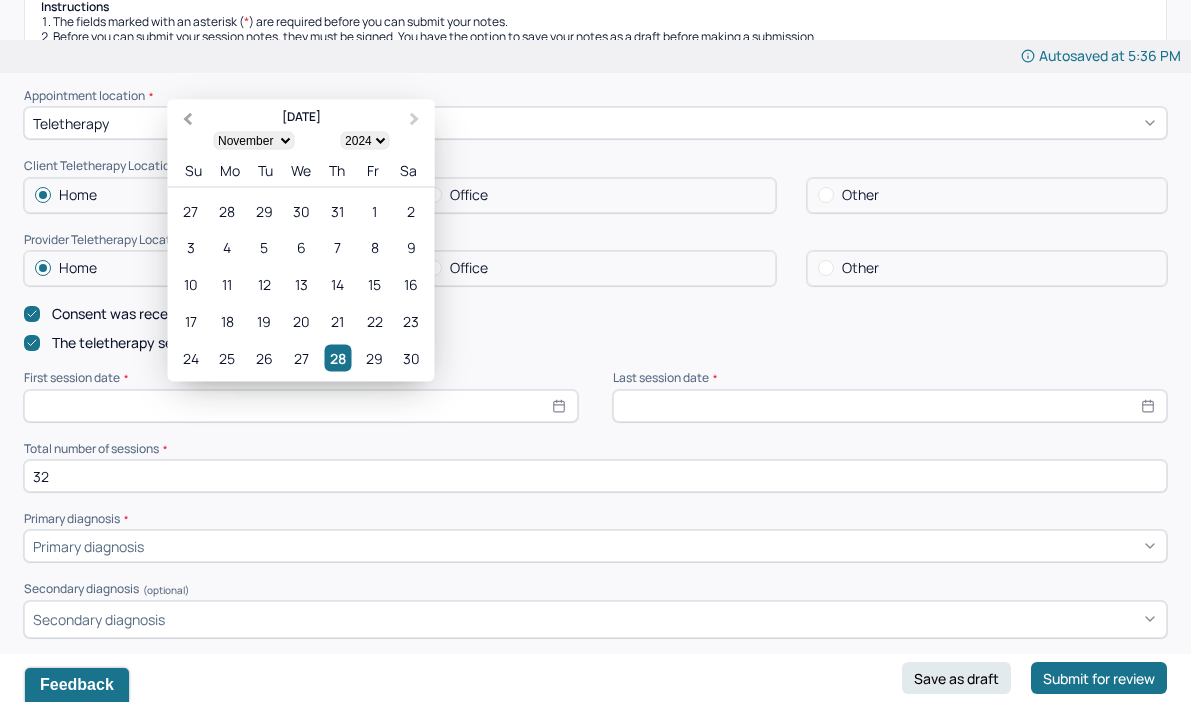 click on "Previous Month" at bounding box center (188, 119) 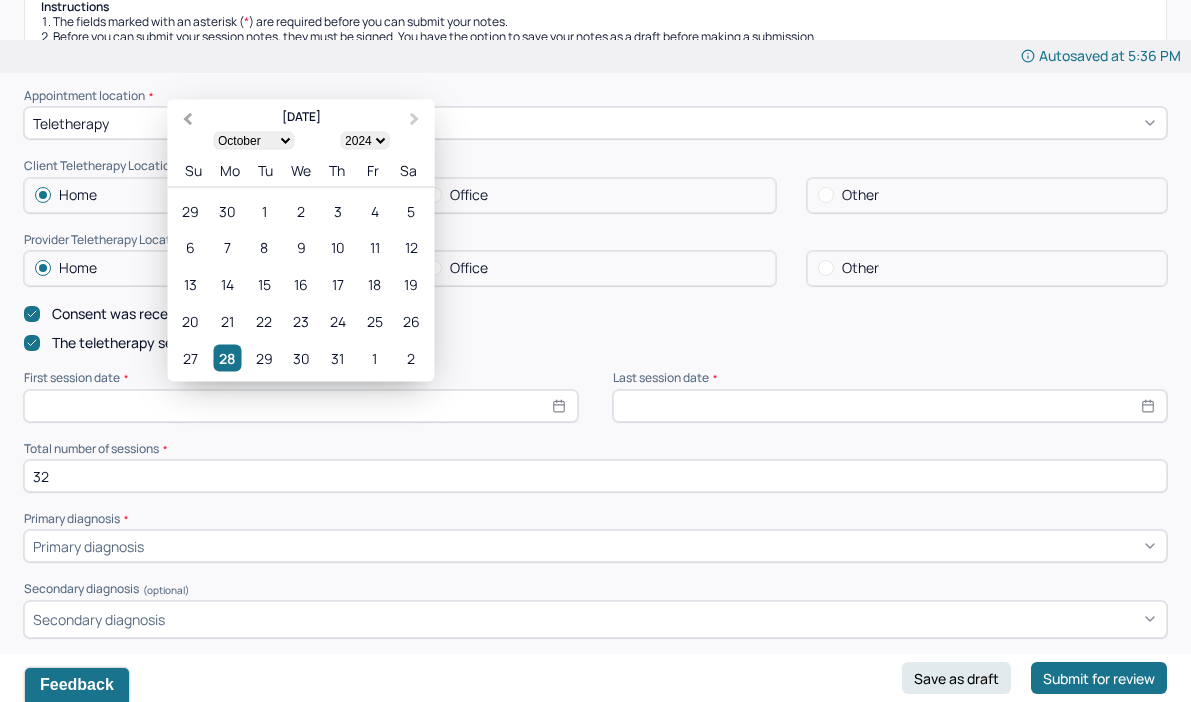 click on "Previous Month" at bounding box center (188, 119) 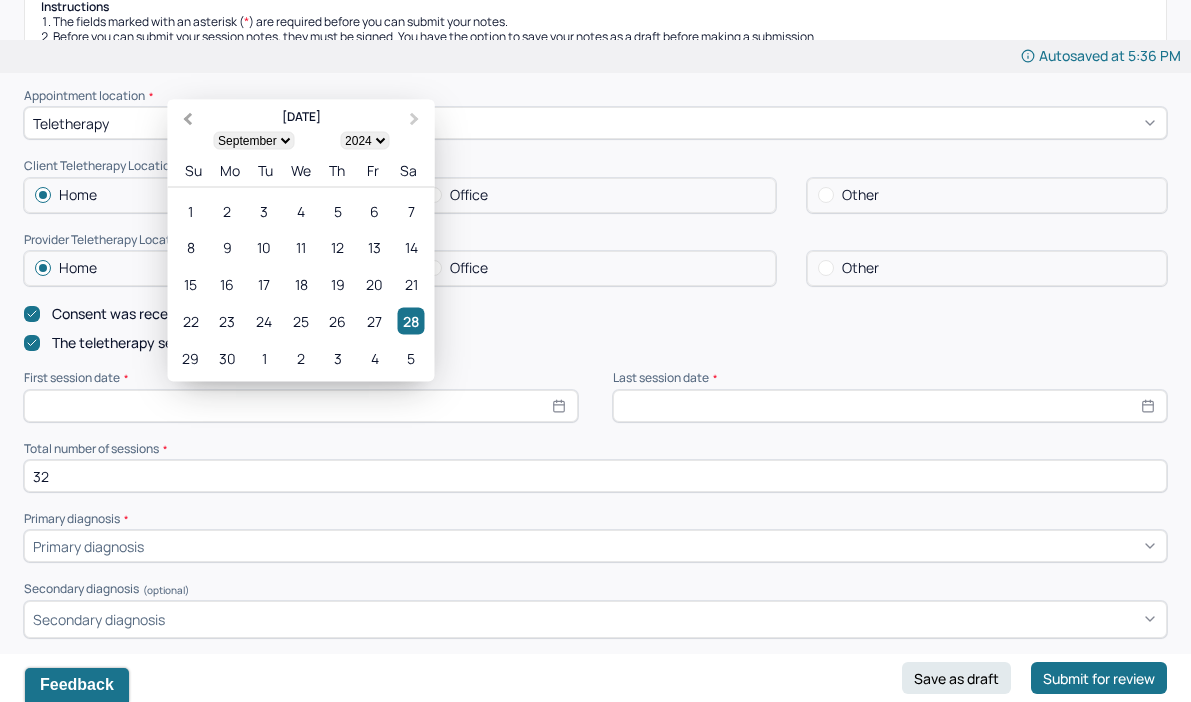 click on "Previous Month" at bounding box center [188, 119] 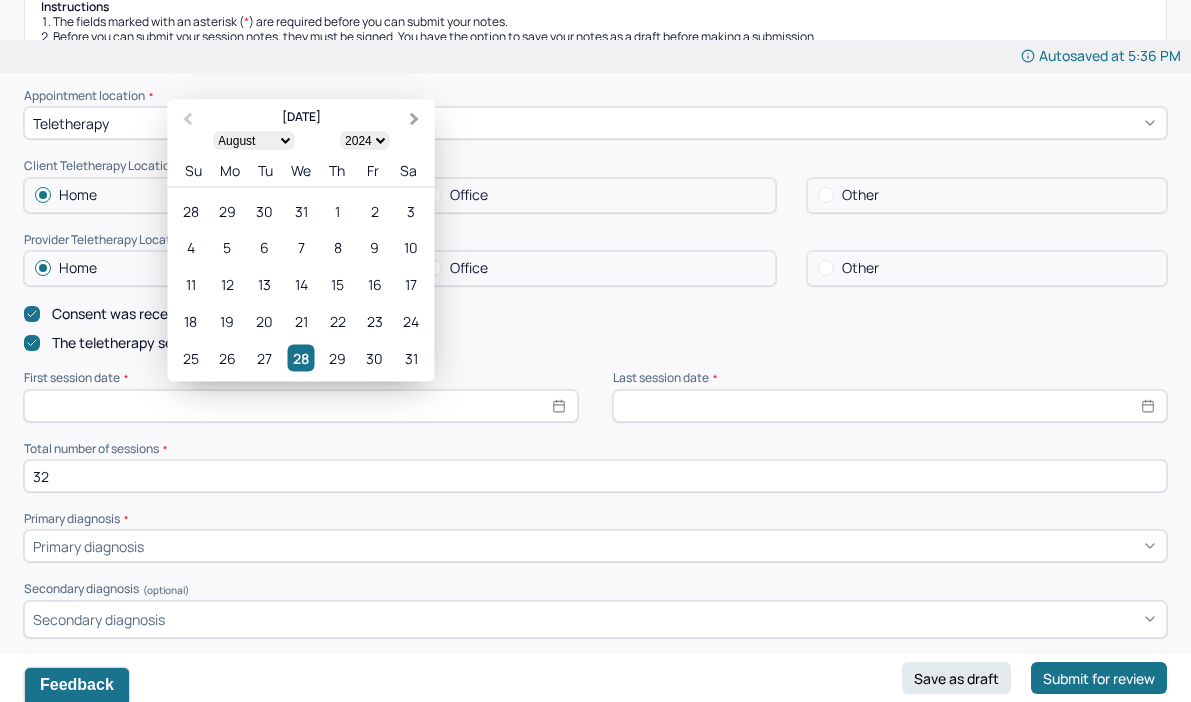 click on "Next Month" at bounding box center (417, 120) 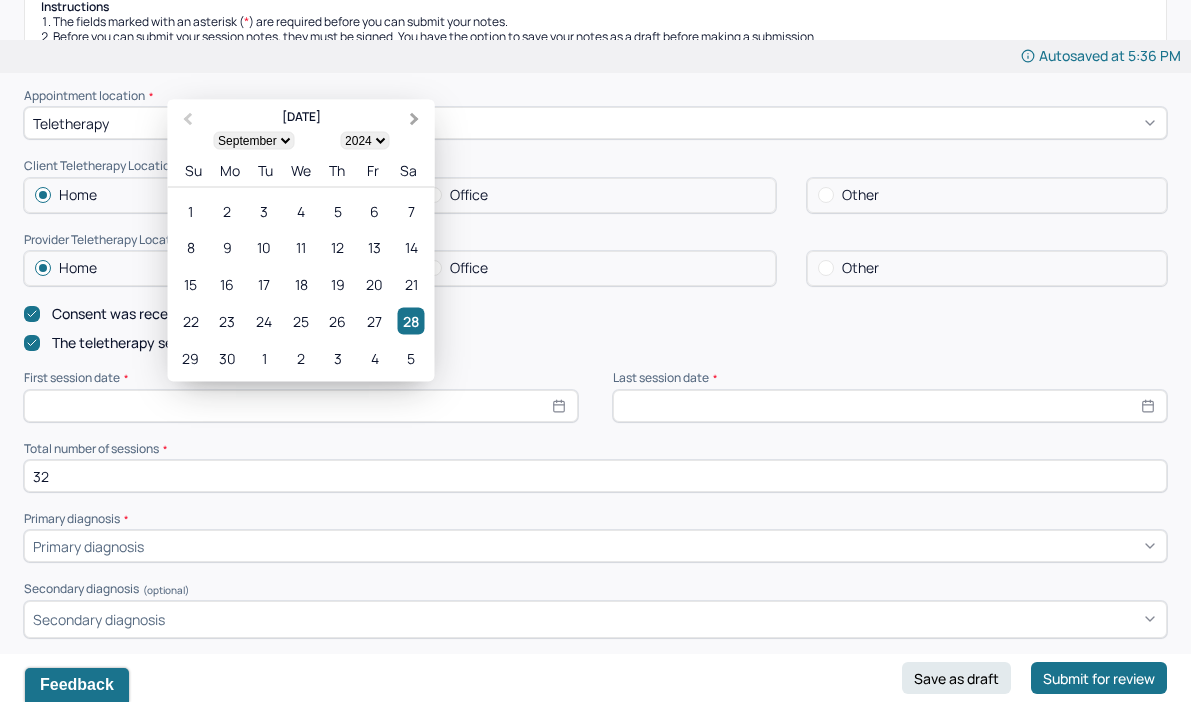 click on "Next Month" at bounding box center [417, 120] 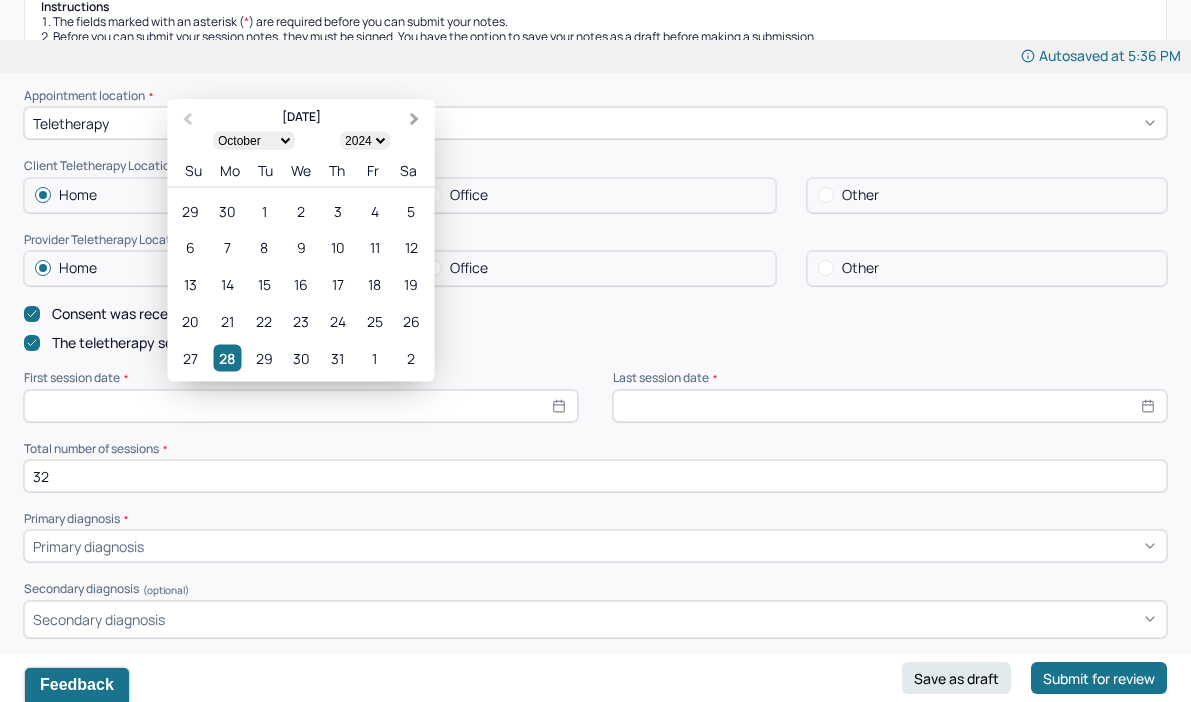 click on "Next Month" at bounding box center (417, 120) 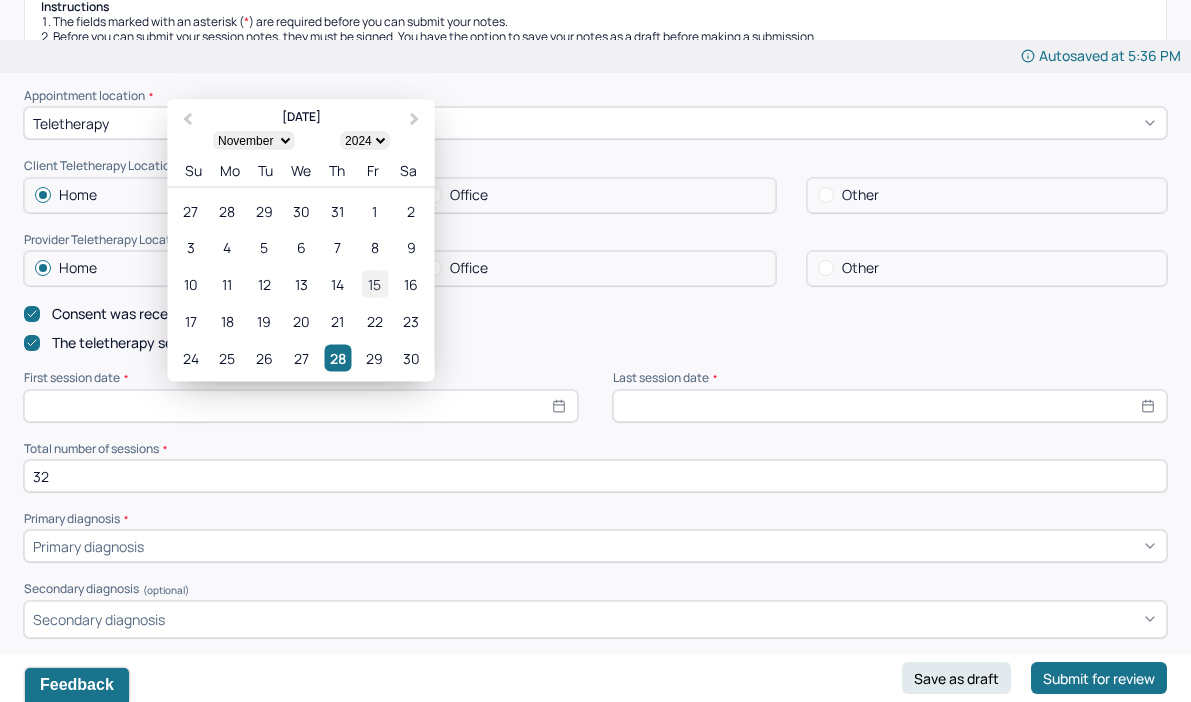 click on "15" at bounding box center [374, 283] 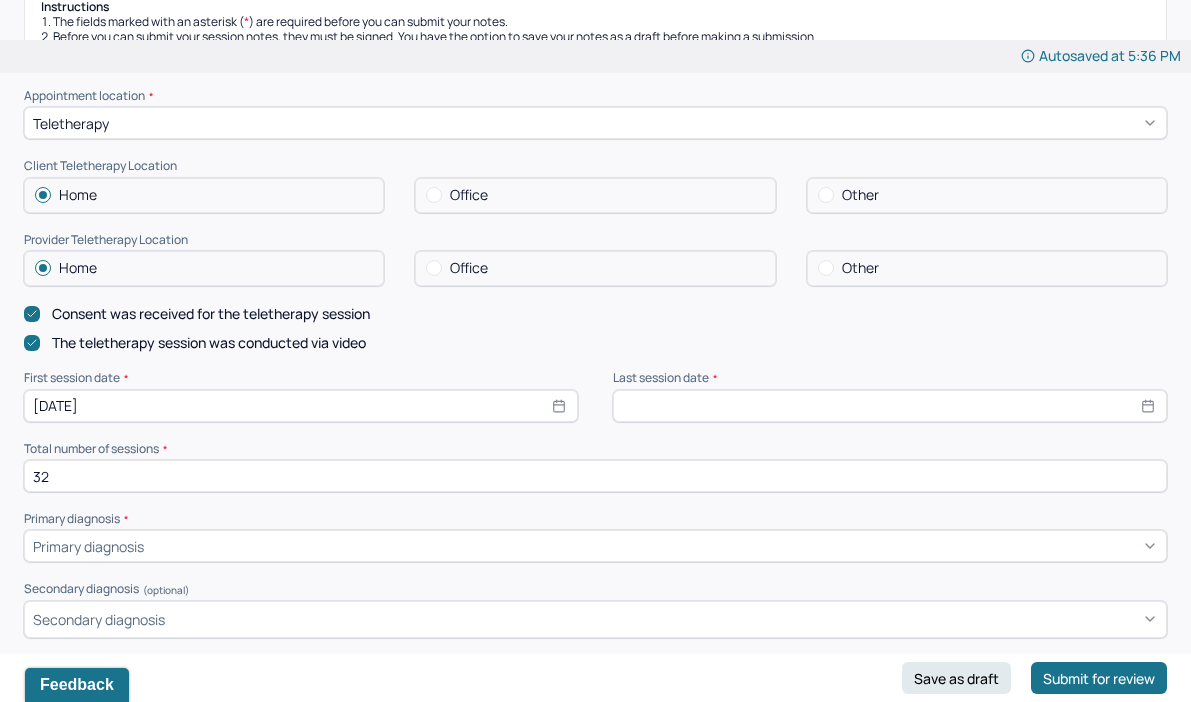 click on "Last session date *" at bounding box center (890, 378) 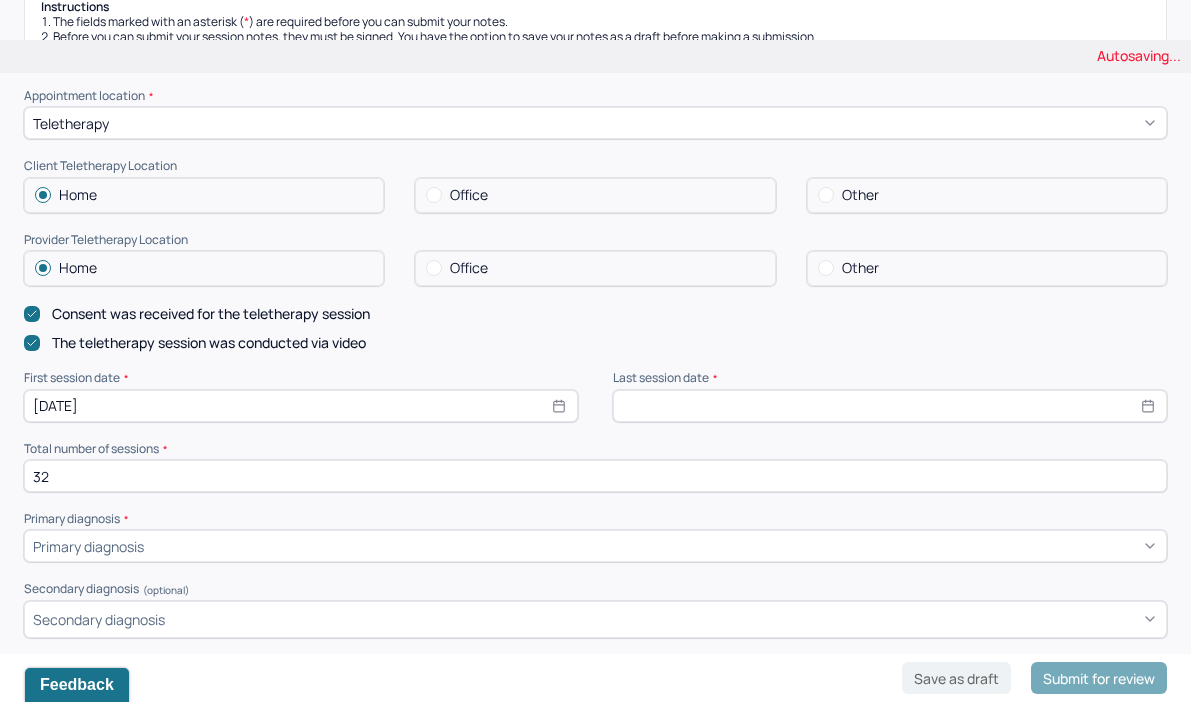 click at bounding box center [890, 406] 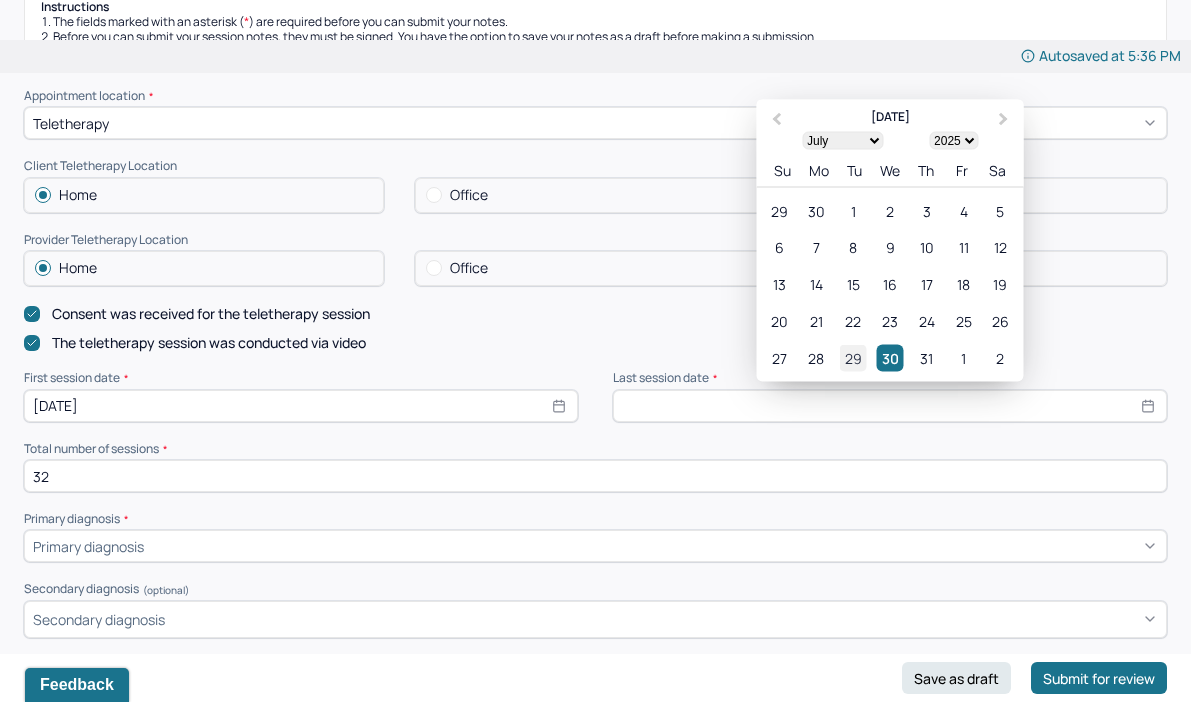 click on "29" at bounding box center [852, 357] 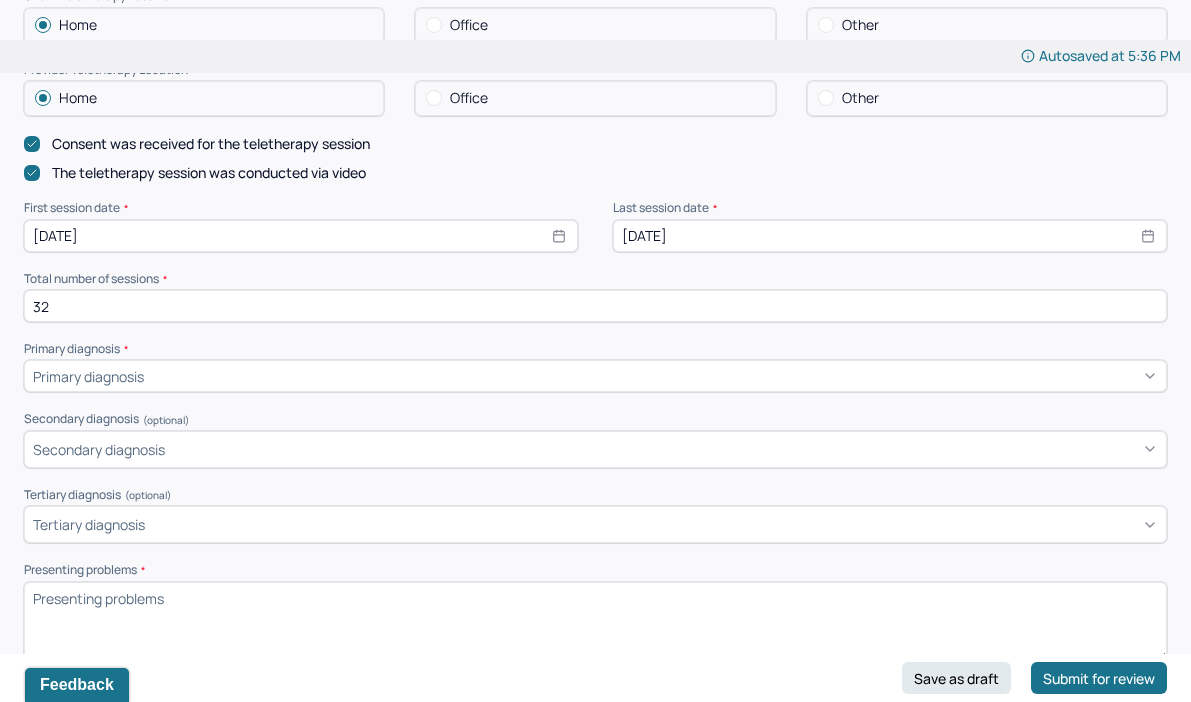 scroll, scrollTop: 520, scrollLeft: 0, axis: vertical 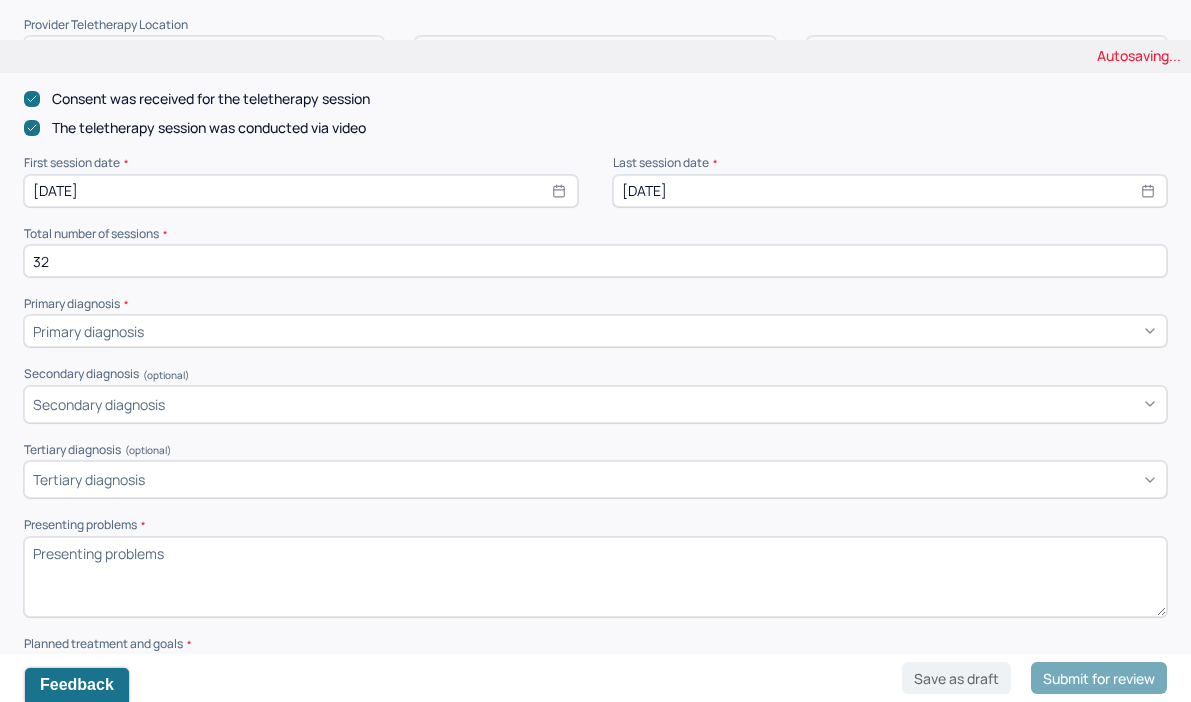 click at bounding box center (653, 331) 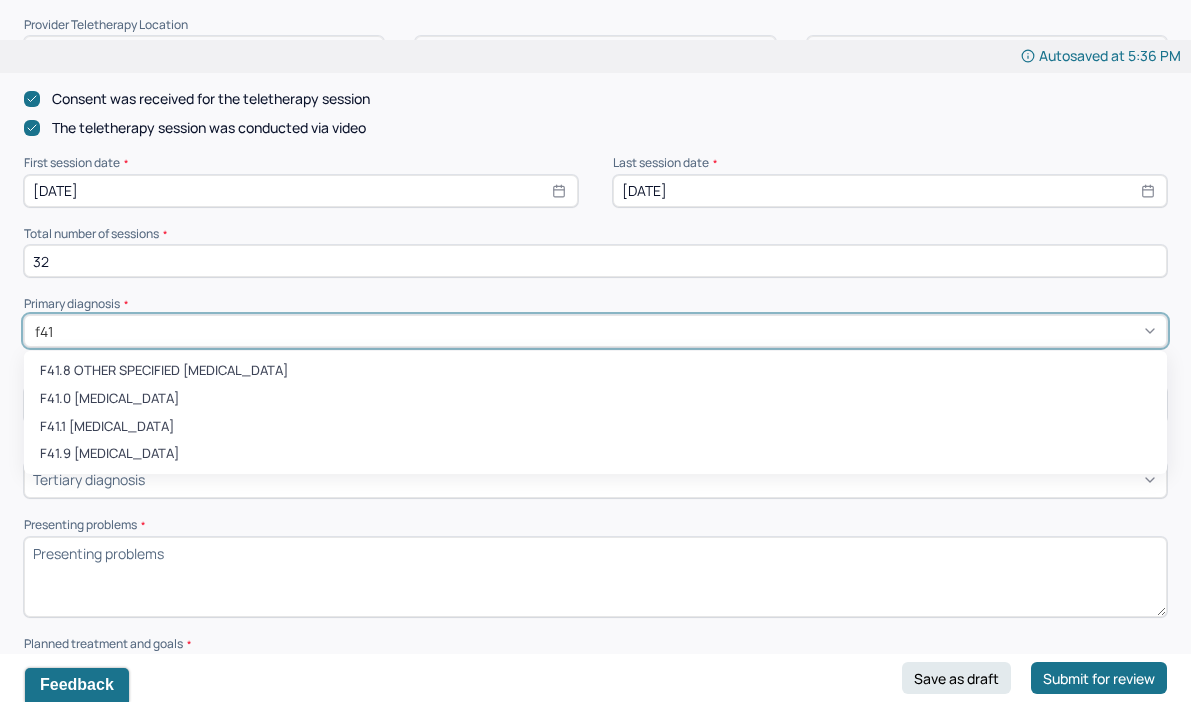 type on "f41." 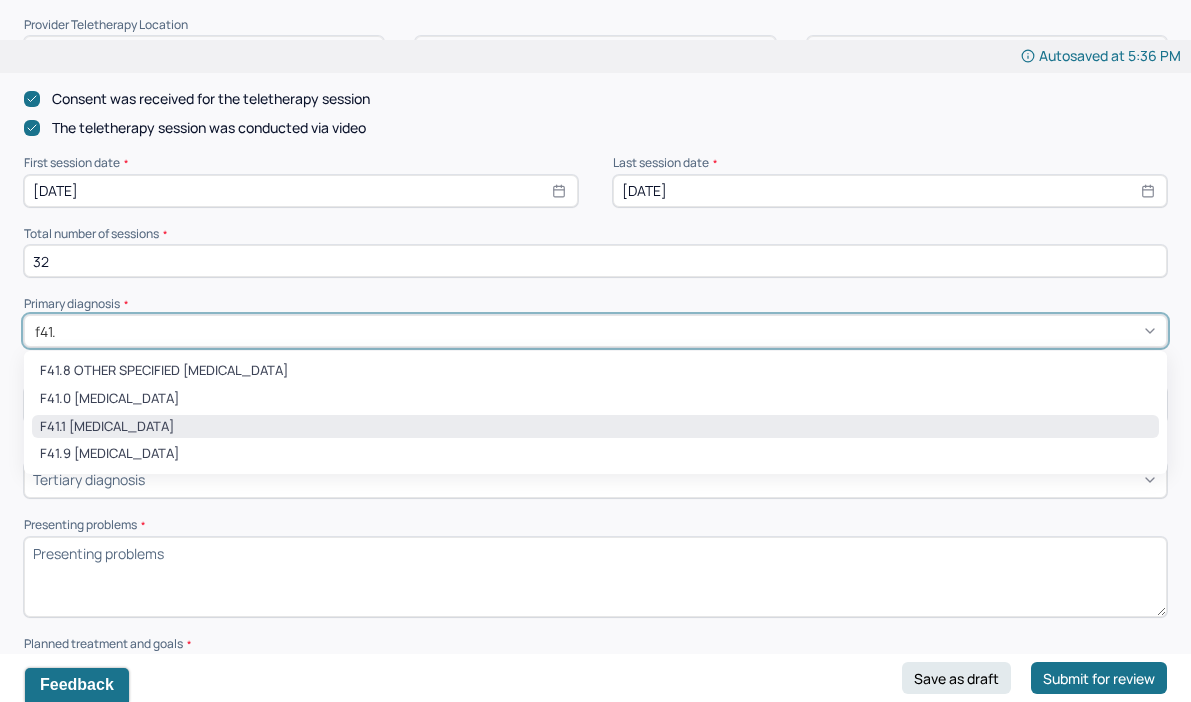 click on "F41.1 [MEDICAL_DATA]" at bounding box center [595, 427] 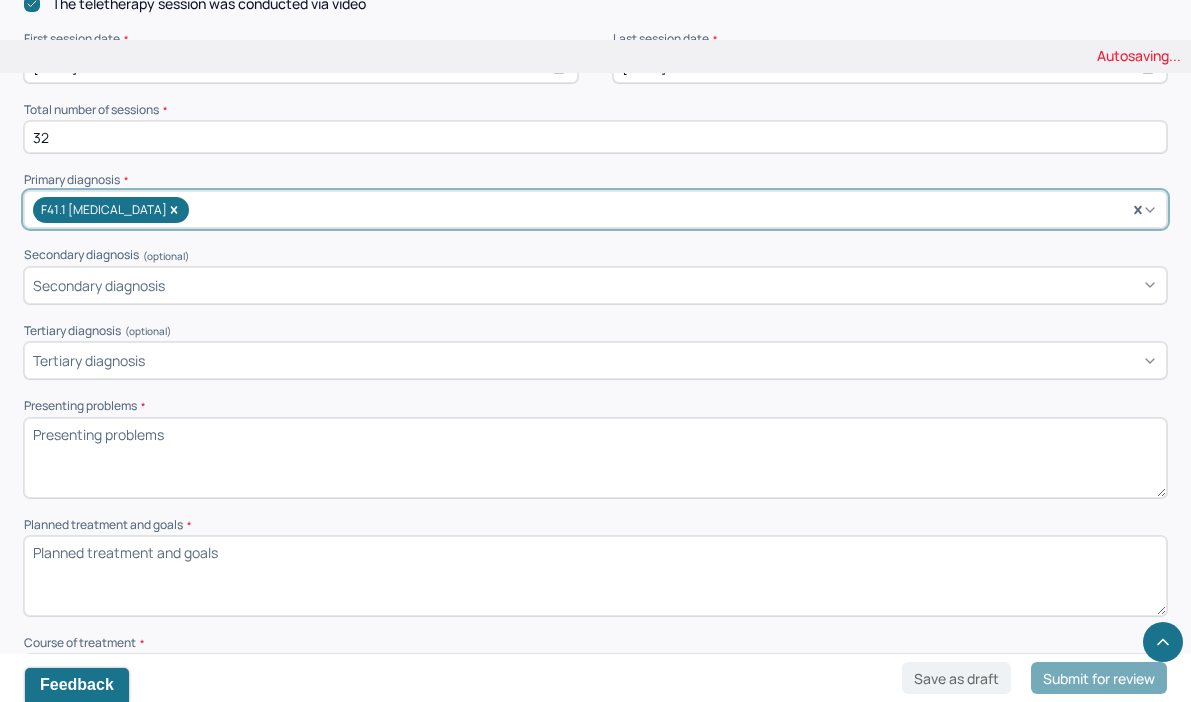 scroll, scrollTop: 693, scrollLeft: 0, axis: vertical 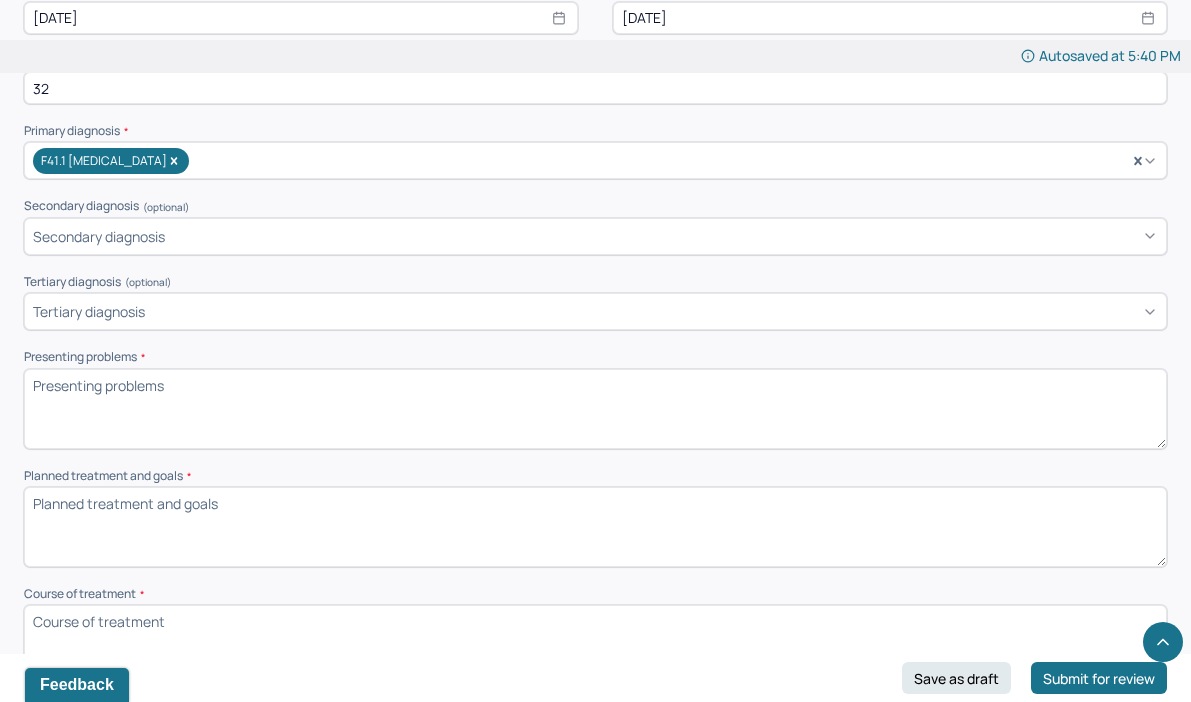 click on "Presenting problems *" at bounding box center (595, 409) 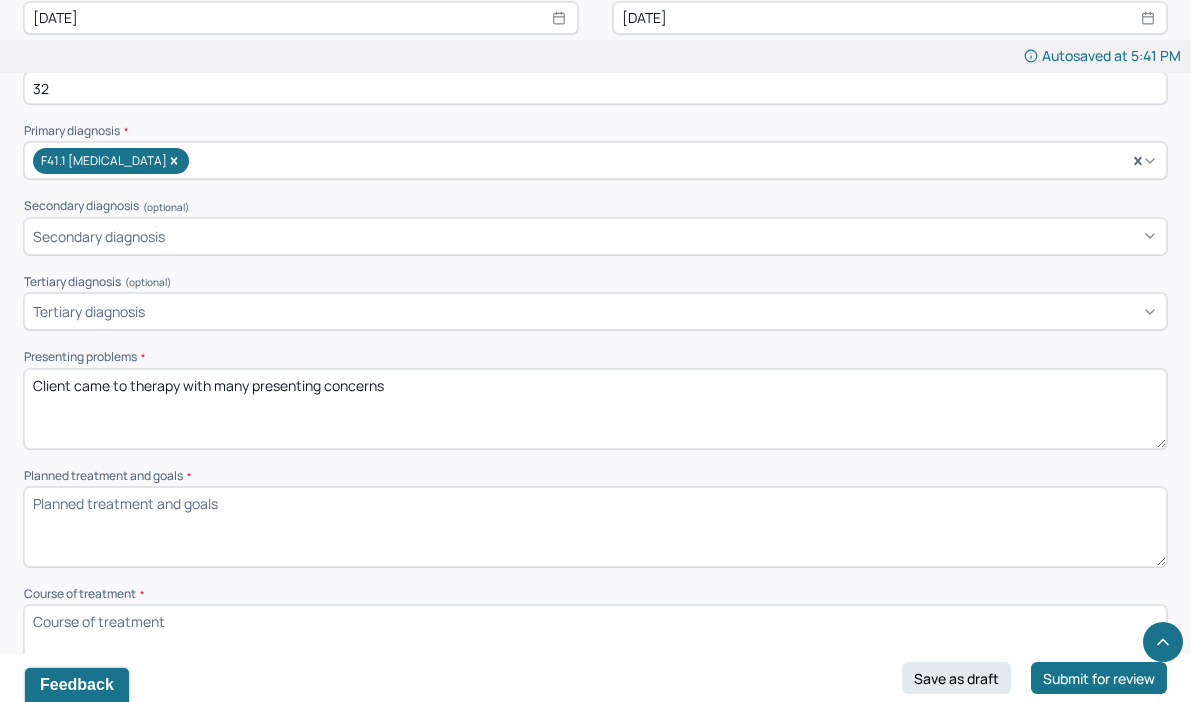 click on "Client came to therapy with many presnting concerns" at bounding box center (595, 409) 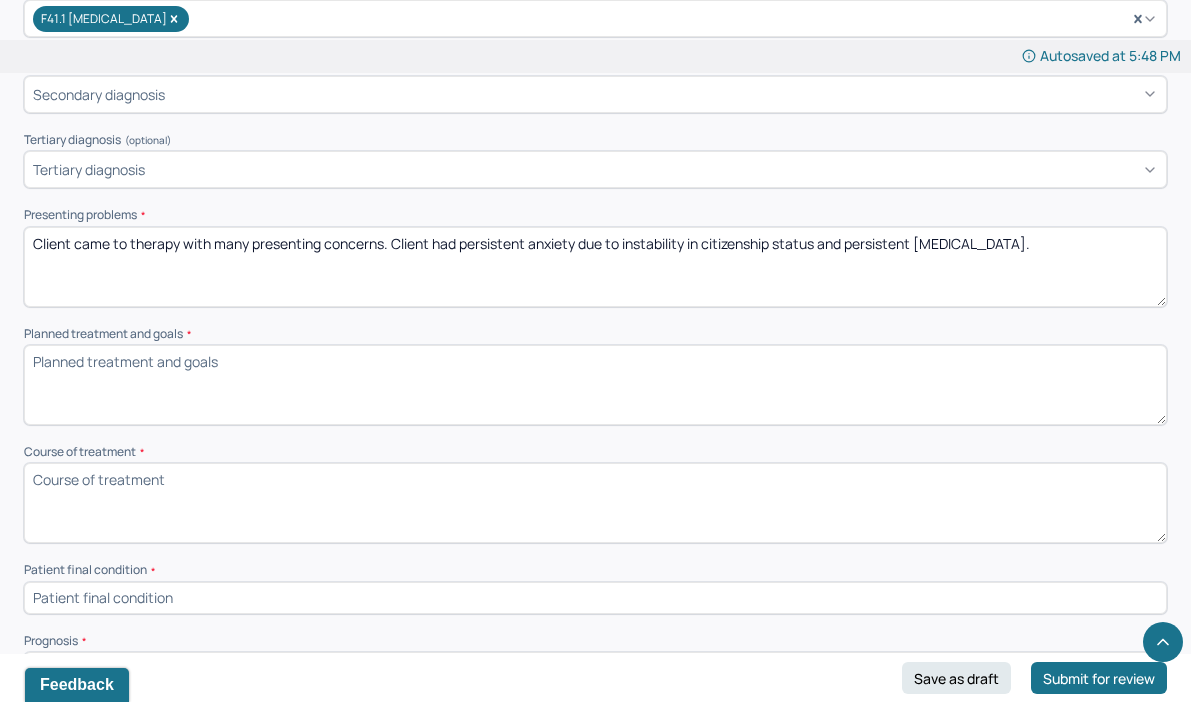 scroll, scrollTop: 859, scrollLeft: 0, axis: vertical 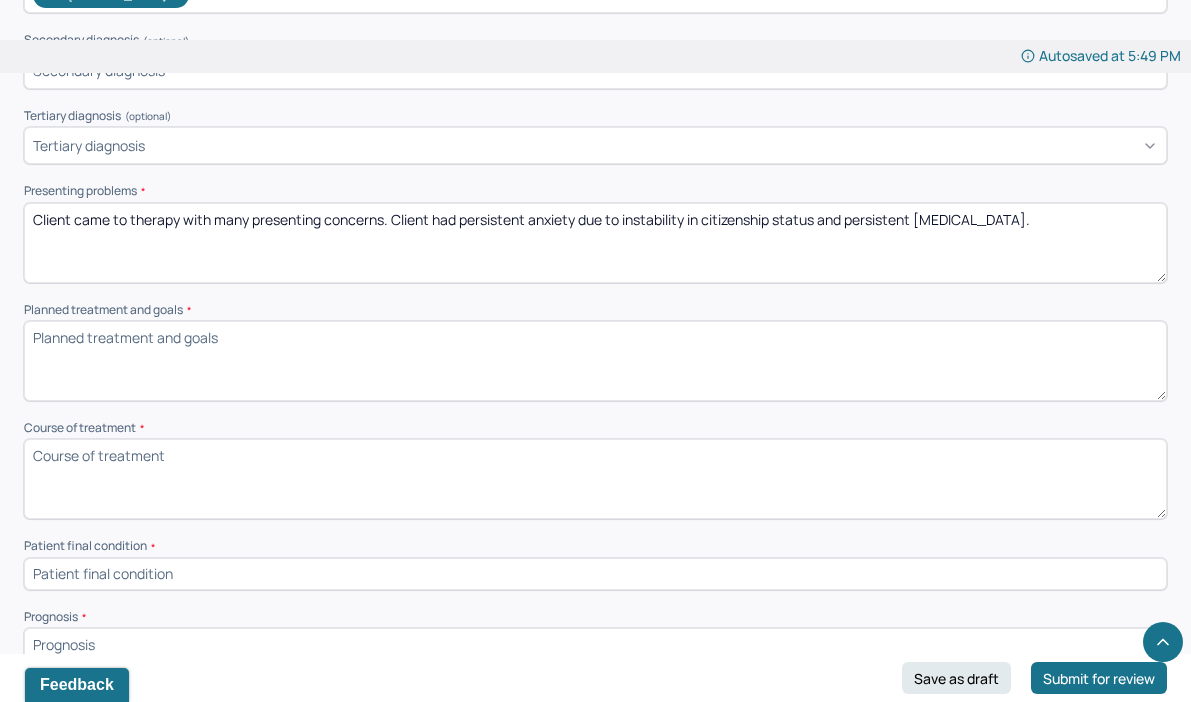 type on "Client came to therapy with many presenting concerns. Client had persistent anxiety due to instability in citizenship status and persistent [MEDICAL_DATA]." 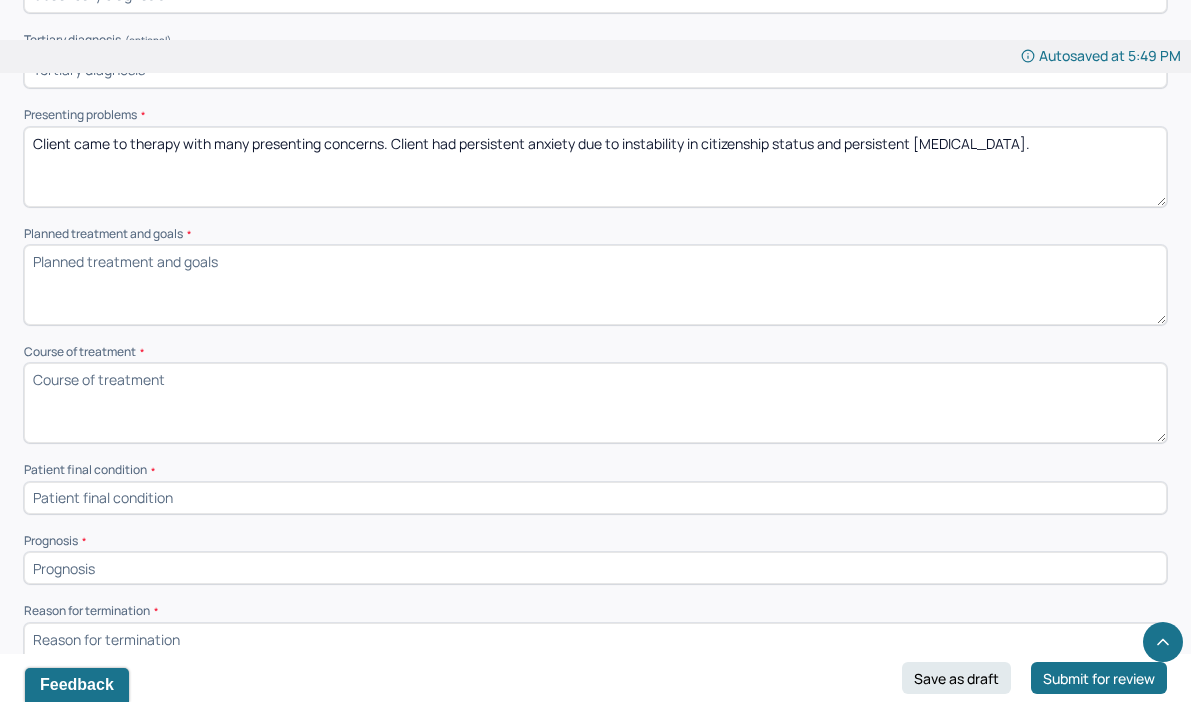 scroll, scrollTop: 956, scrollLeft: 0, axis: vertical 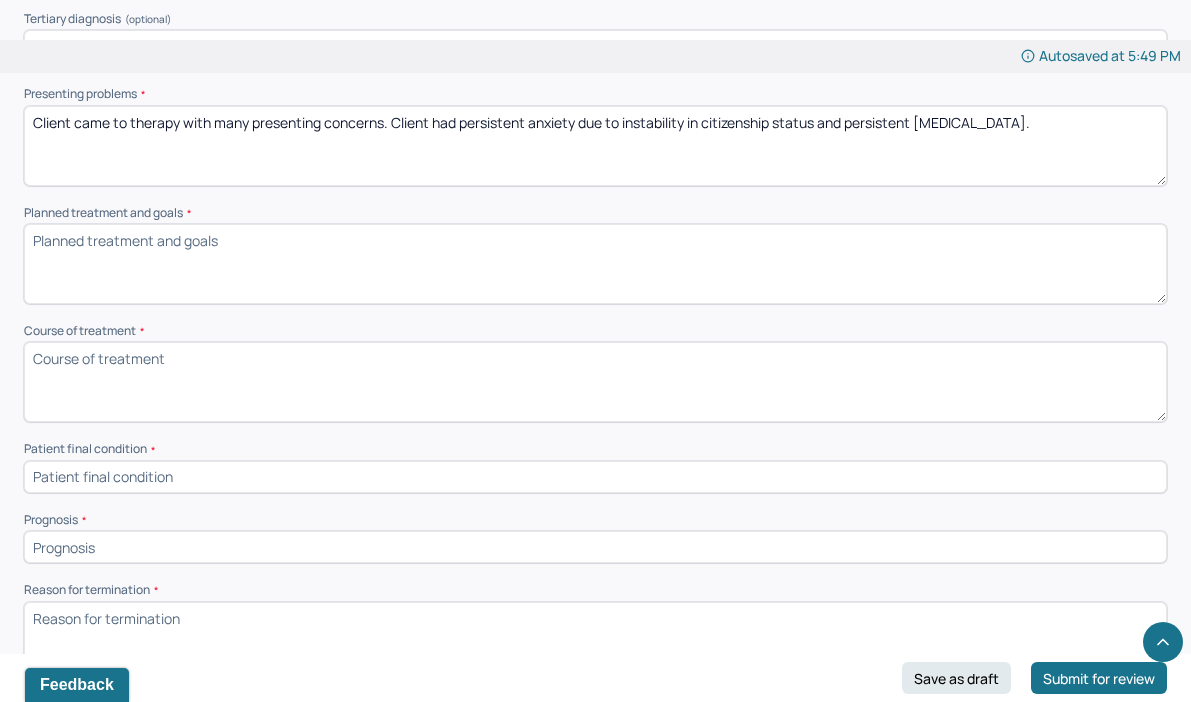 click on "Planned treatment and goals *" at bounding box center (595, 264) 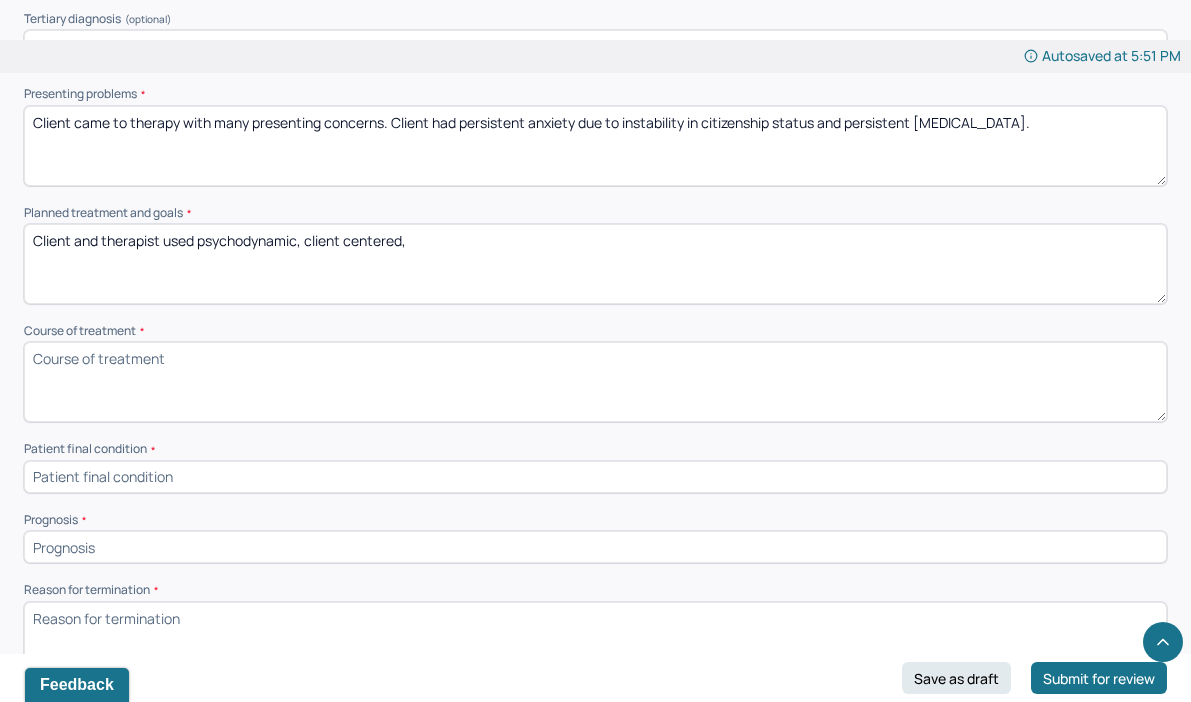 drag, startPoint x: 343, startPoint y: 235, endPoint x: 305, endPoint y: 233, distance: 38.052597 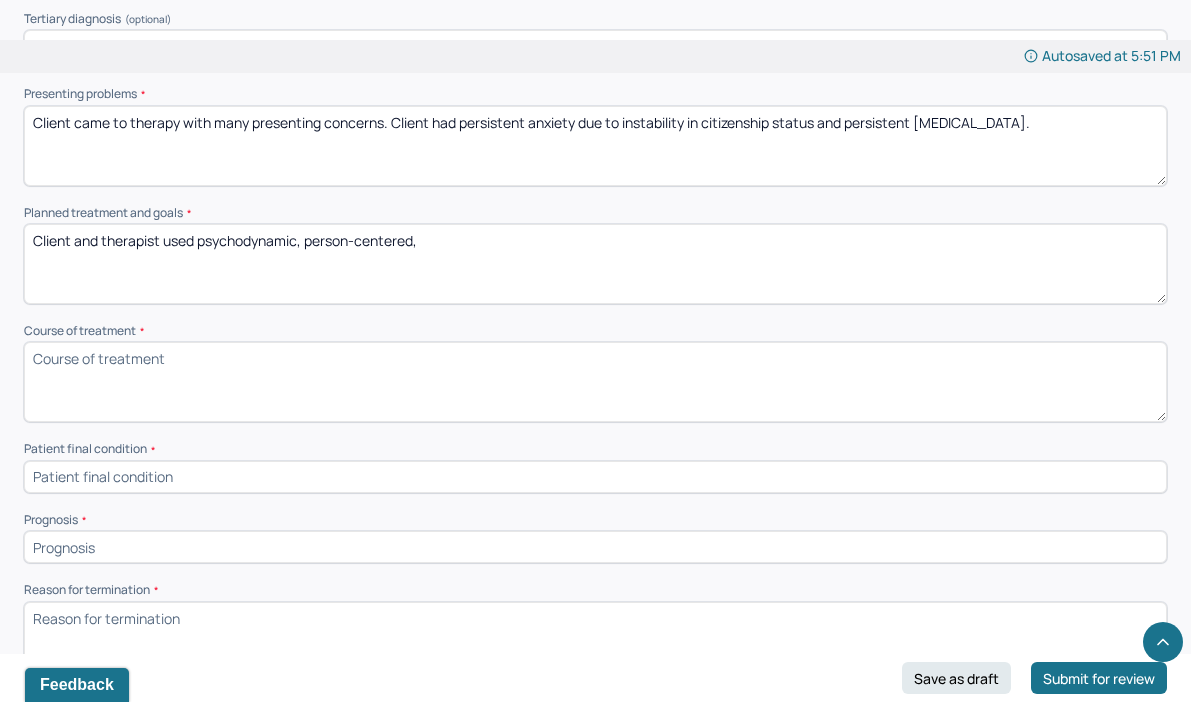 click on "Client and therapist used psychodynamic, person centered," at bounding box center (595, 264) 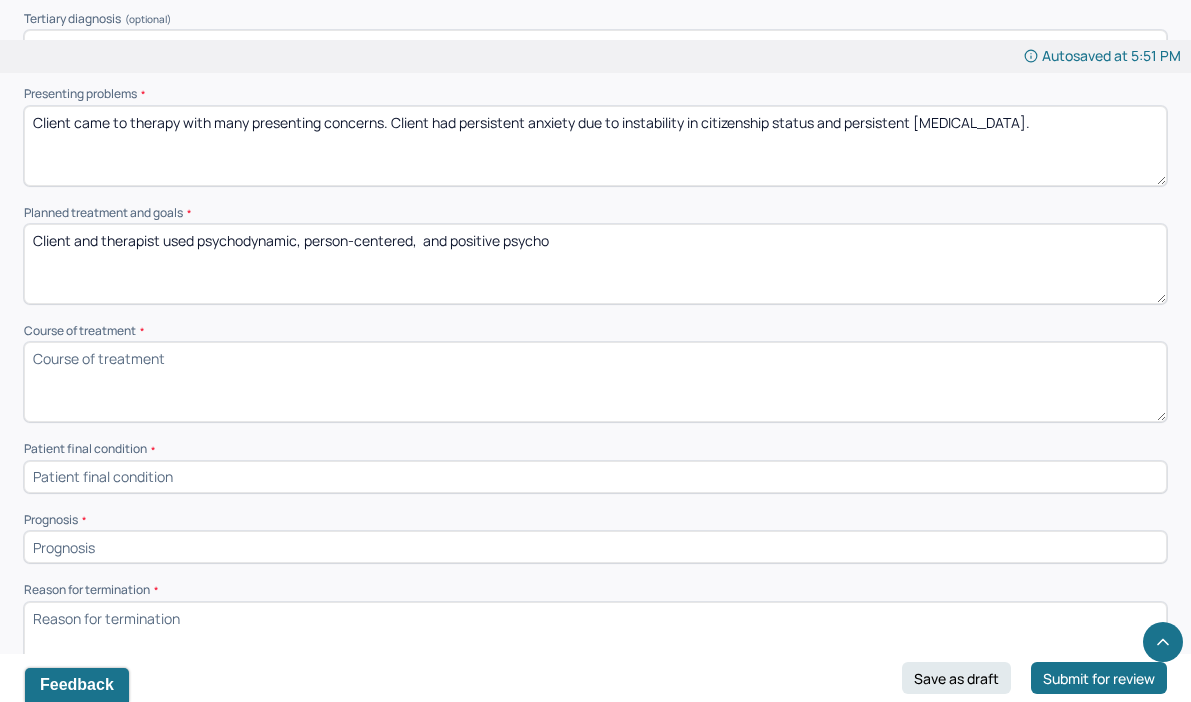 click on "Client and therapist used psychodynamic, person-centered," at bounding box center (595, 264) 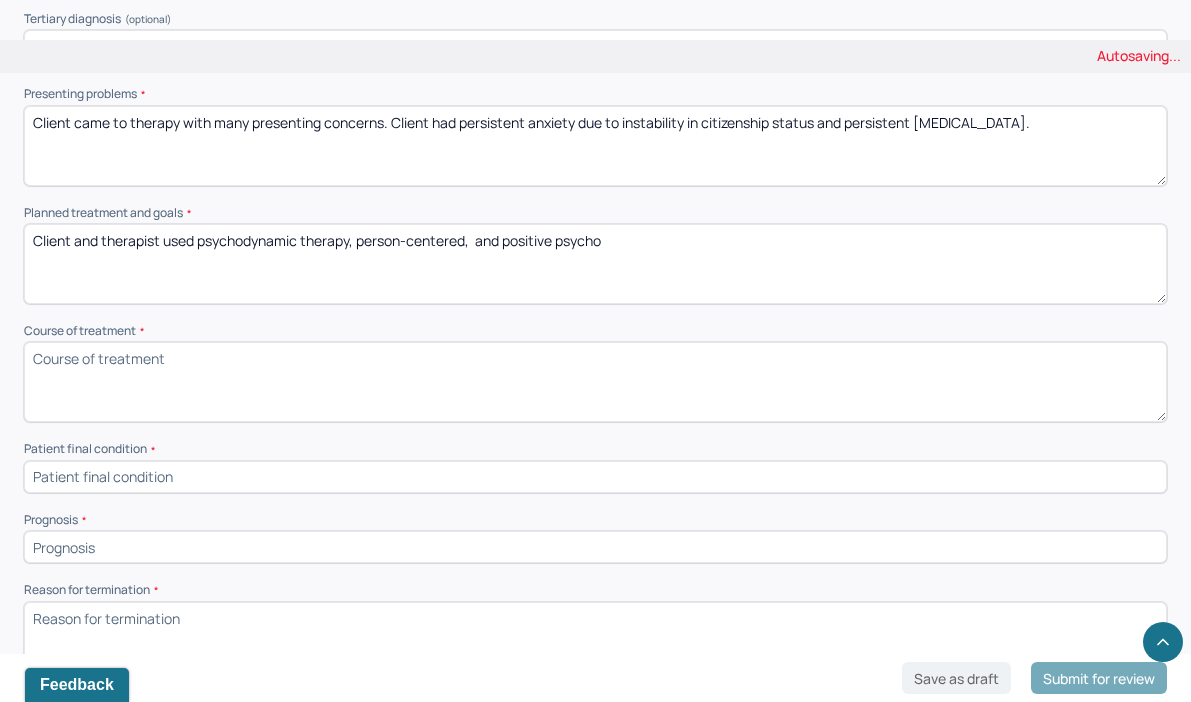 click on "Client and therapist used psychodynamic, person-centered,  and positive psycho" at bounding box center (595, 264) 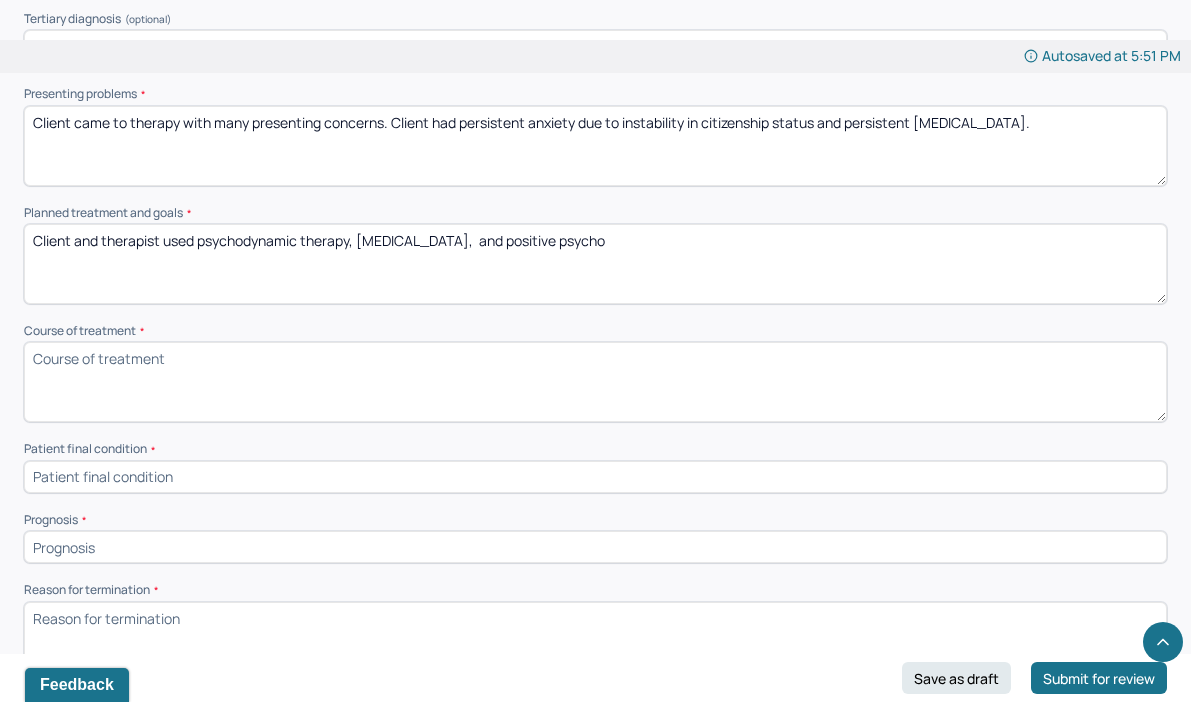 click on "Client and therapist used psychodynamic therapy, person-centered,  and positive psycho" at bounding box center (595, 264) 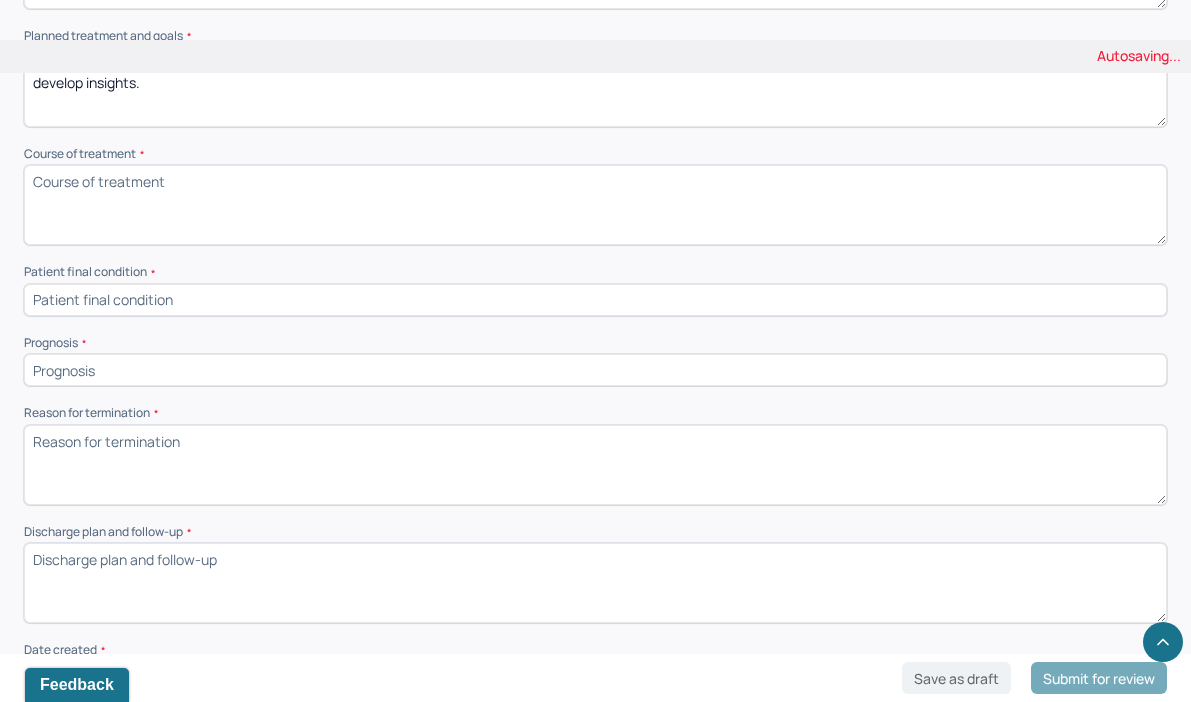 scroll, scrollTop: 1137, scrollLeft: 0, axis: vertical 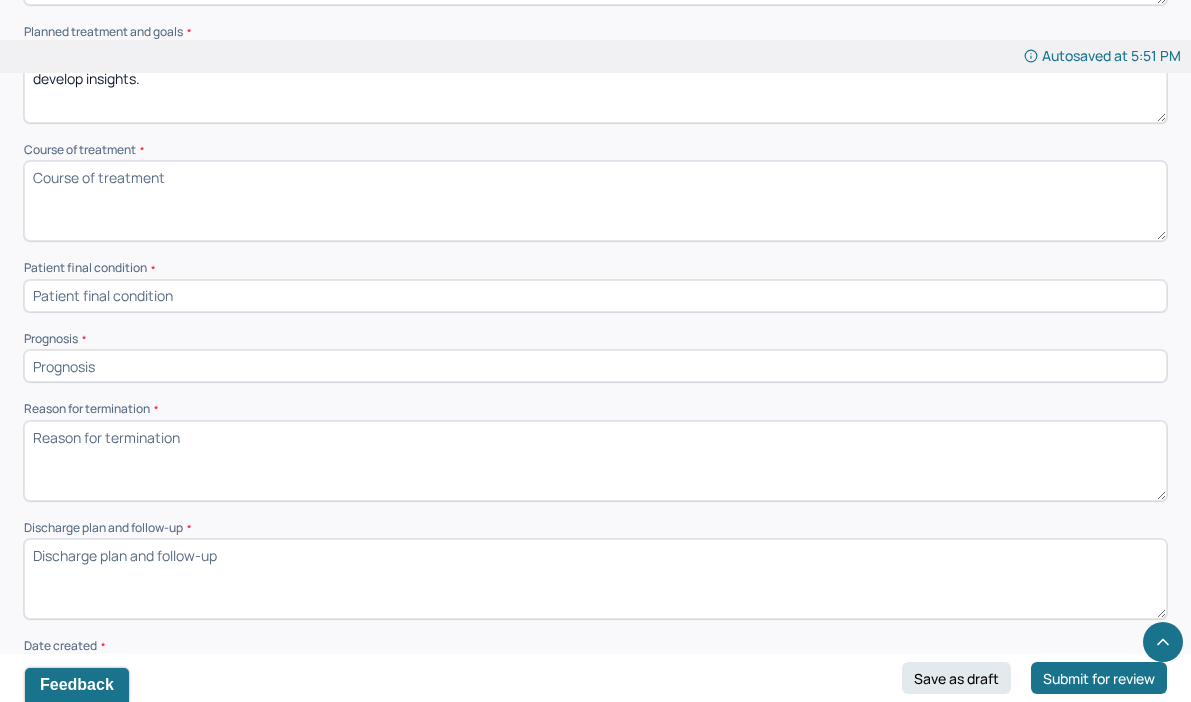 type on "Client and therapist used psychodynamic therapy, [MEDICAL_DATA],  and positive psychology, for client to reduce anxiety, reduce rumination, identify strengths and coping and develop insights." 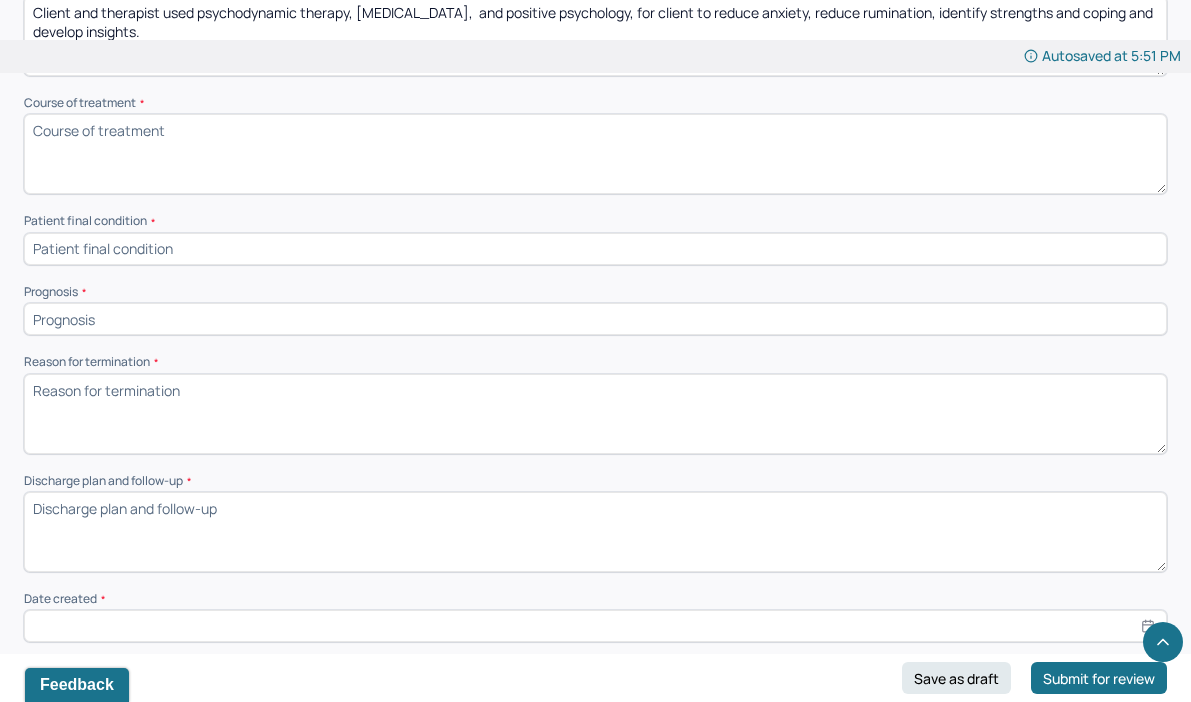 scroll, scrollTop: 1188, scrollLeft: 0, axis: vertical 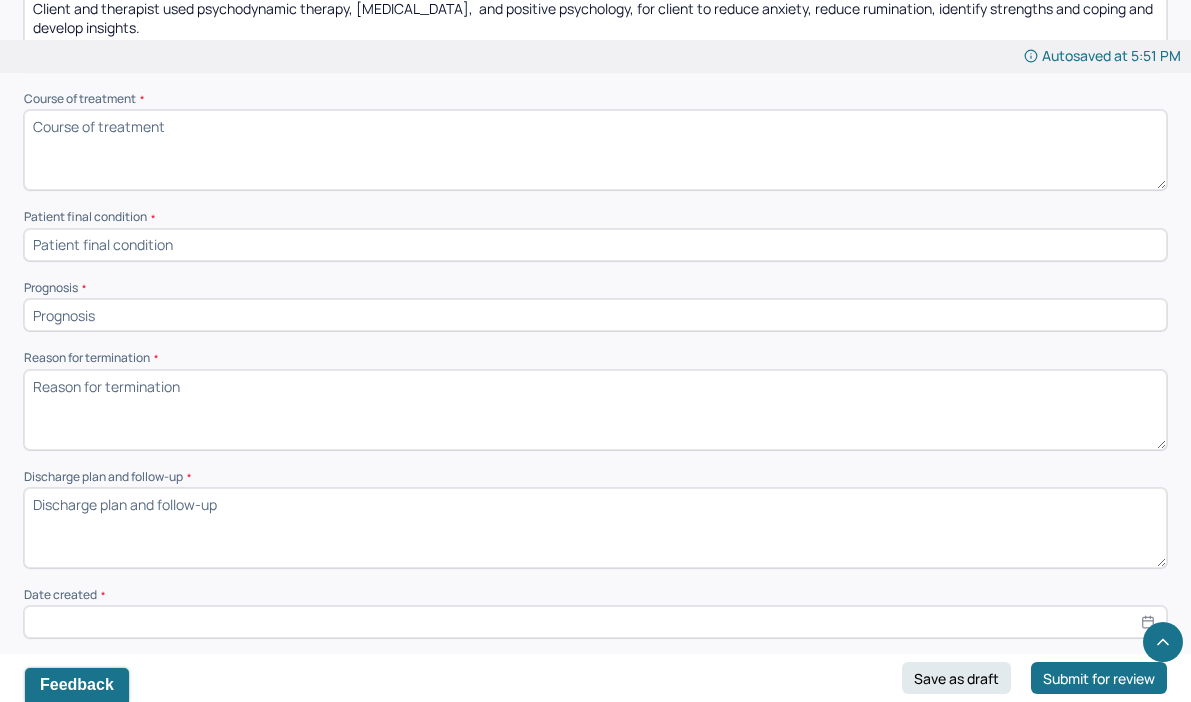 paste on "Treatment began with a focus on the client’s uncertainty around citizenship status. Client and therapist explored what was within the client’s control and what was not, helping to manage anxiety and ground decision-making. A psychodynamic framework was primarily used to support the client in identifying patterns, making meaningful connections, and deepening insight.
In the next phase of treatment, the client faced ongoing challenges at work and a persistent fear of being laid off. This period brought heightened anxiety and a strong grief component, as the client navigated feelings of instability and loss. Therapy continued to center on emotional processing and insight-building during this time.
In the final phase, the client made significant life changes, including transitioning to a new job and purchasing a home. [PERSON_NAME] focused on amplifying the client’s strengths, supporting self-trust, and processing the emotional impact of these major transitions." 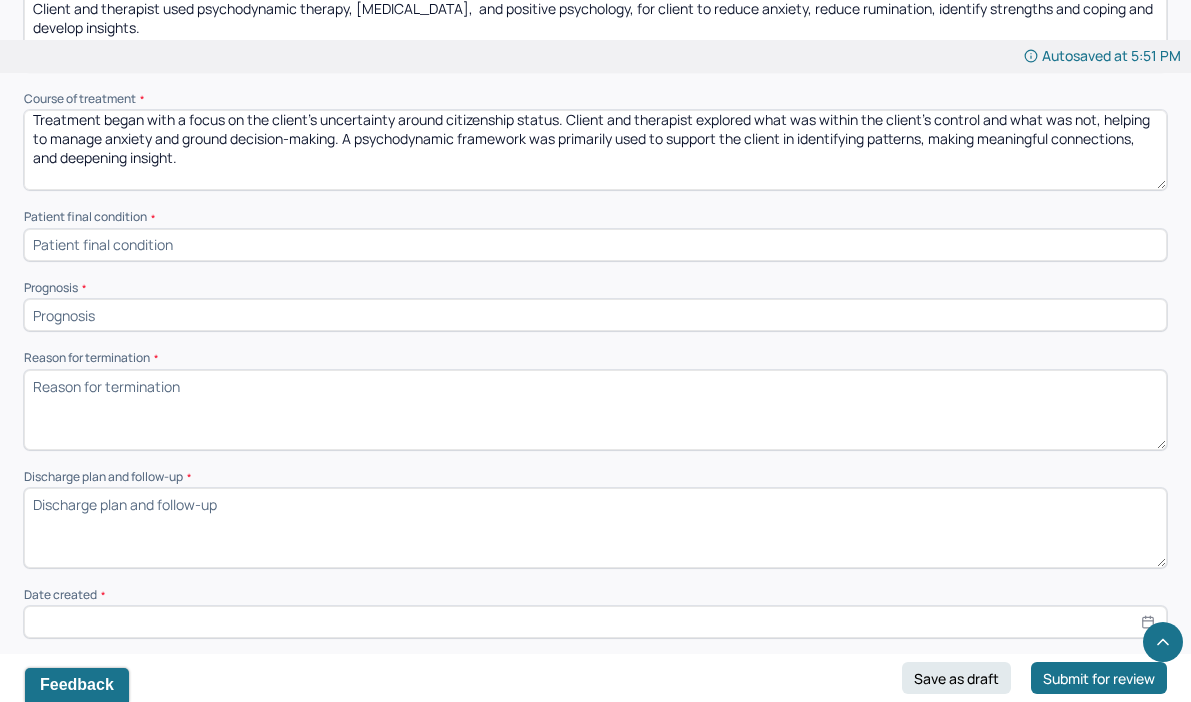 scroll, scrollTop: 0, scrollLeft: 0, axis: both 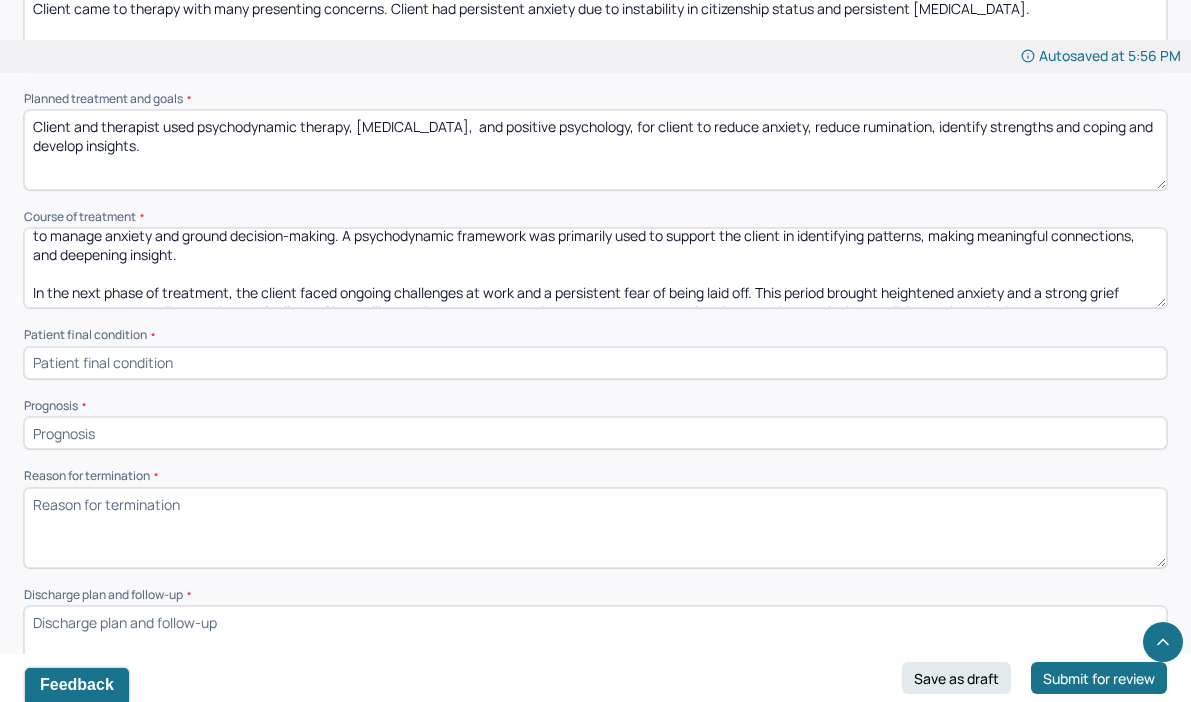 click on "Treatment began with a focus on the client’s uncertainty around citizenship status. Client and therapist explored what was within the client’s control and what was not, helping to manage anxiety and ground decision-making. A psychodynamic framework was primarily used to support the client in identifying patterns, making meaningful connections, and deepening insight.
In the next phase of treatment, the client faced ongoing challenges at work and a persistent fear of being laid off. This period brought heightened anxiety and a strong grief component, as the client navigated feelings of instability and loss. Therapy continued to center on emotional processing and insight-building during this time.
In the final phase, the client made significant life changes, including transitioning to a new job and purchasing a home. [PERSON_NAME] focused on amplifying the client’s strengths, supporting self-trust, and processing the emotional impact of these major transitions." at bounding box center (595, 268) 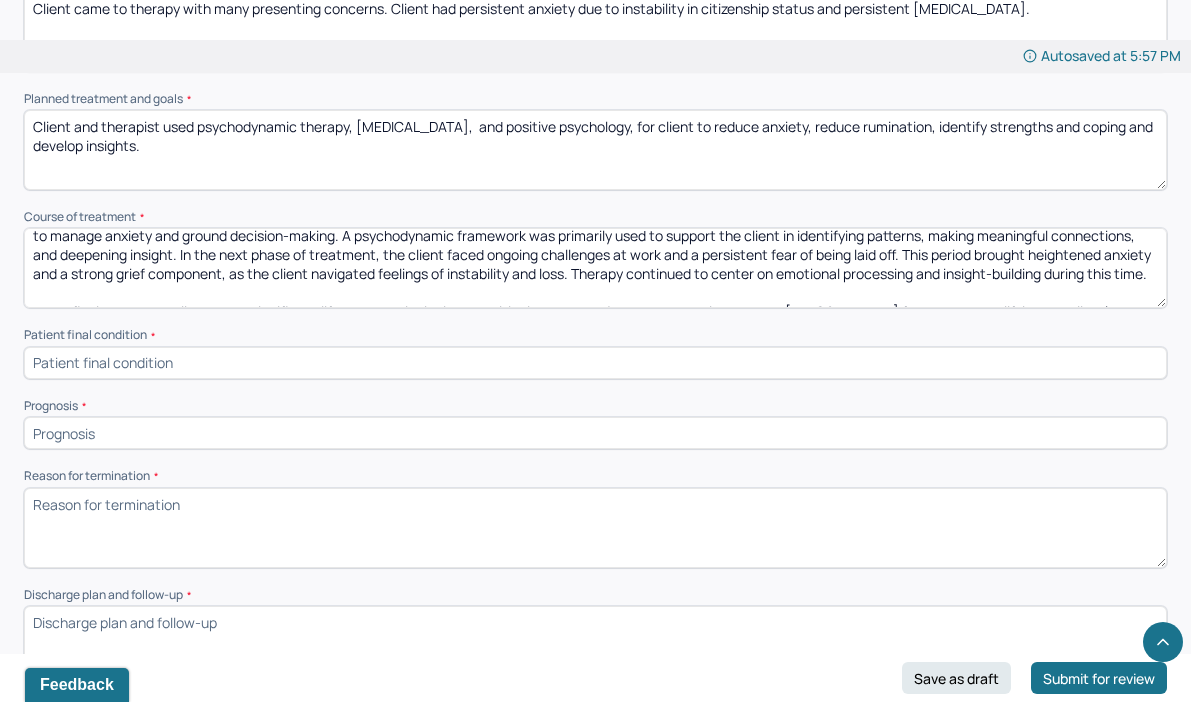 scroll, scrollTop: 85, scrollLeft: 0, axis: vertical 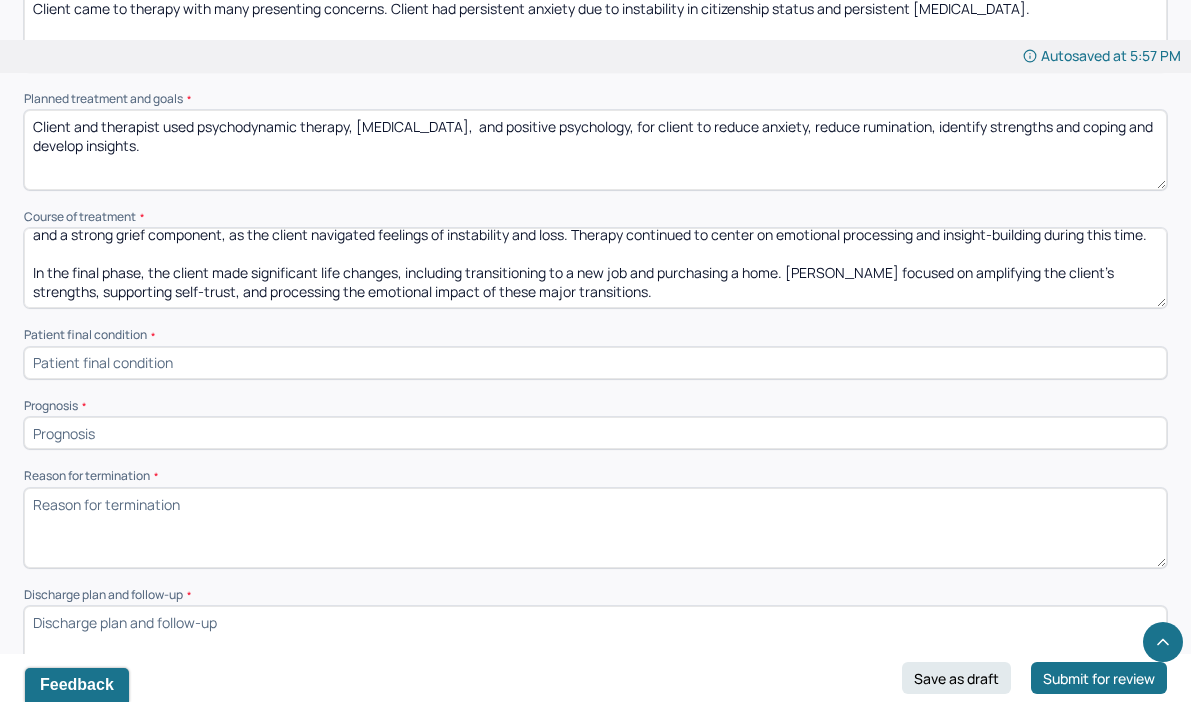 click on "Treatment began with a focus on the client’s uncertainty around citizenship status. Client and therapist explored what was within the client’s control and what was not, helping to manage anxiety and ground decision-making. A psychodynamic framework was primarily used to support the client in identifying patterns, making meaningful connections, and deepening [DOMAIN_NAME] the next phase of treatment, the client faced ongoing challenges at work and a persistent fear of being laid off. This period brought heightened anxiety and a strong grief component, as the client navigated feelings of instability and loss. Therapy continued to center on emotional processing and insight-building during this time.
In the final phase, the client made significant life changes, including transitioning to a new job and purchasing a home. [PERSON_NAME] focused on amplifying the client’s strengths, supporting self-trust, and processing the emotional impact of these major transitions." at bounding box center [595, 268] 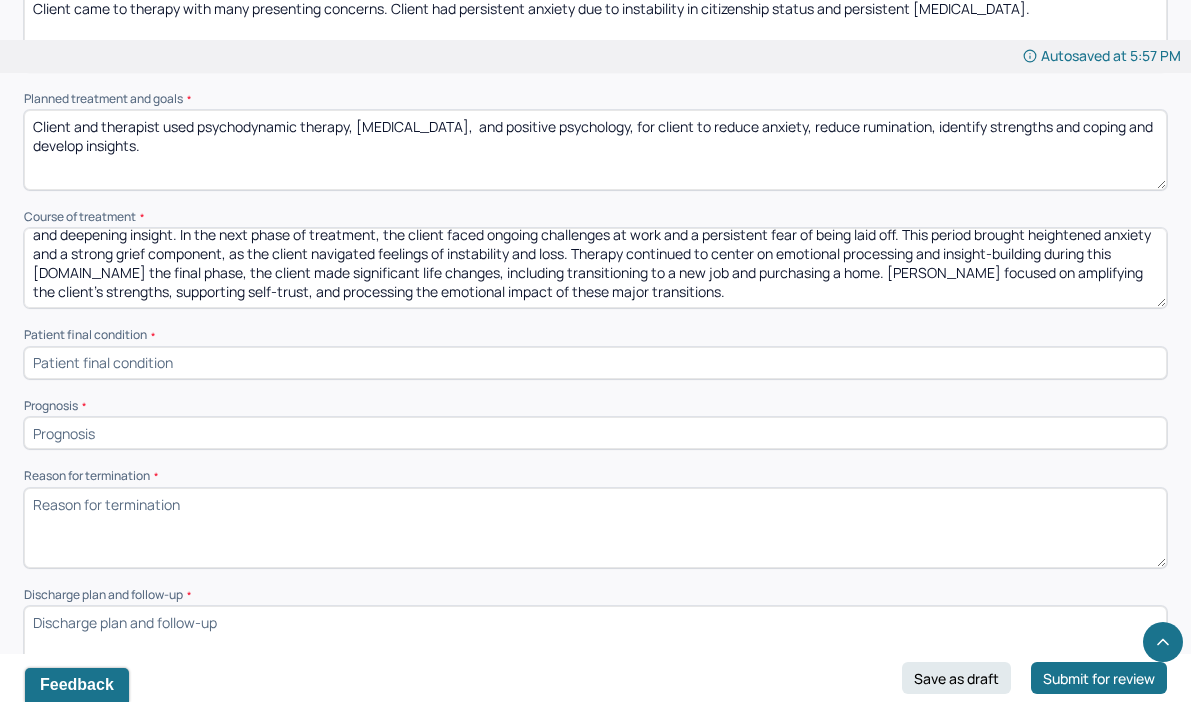 scroll, scrollTop: 47, scrollLeft: 0, axis: vertical 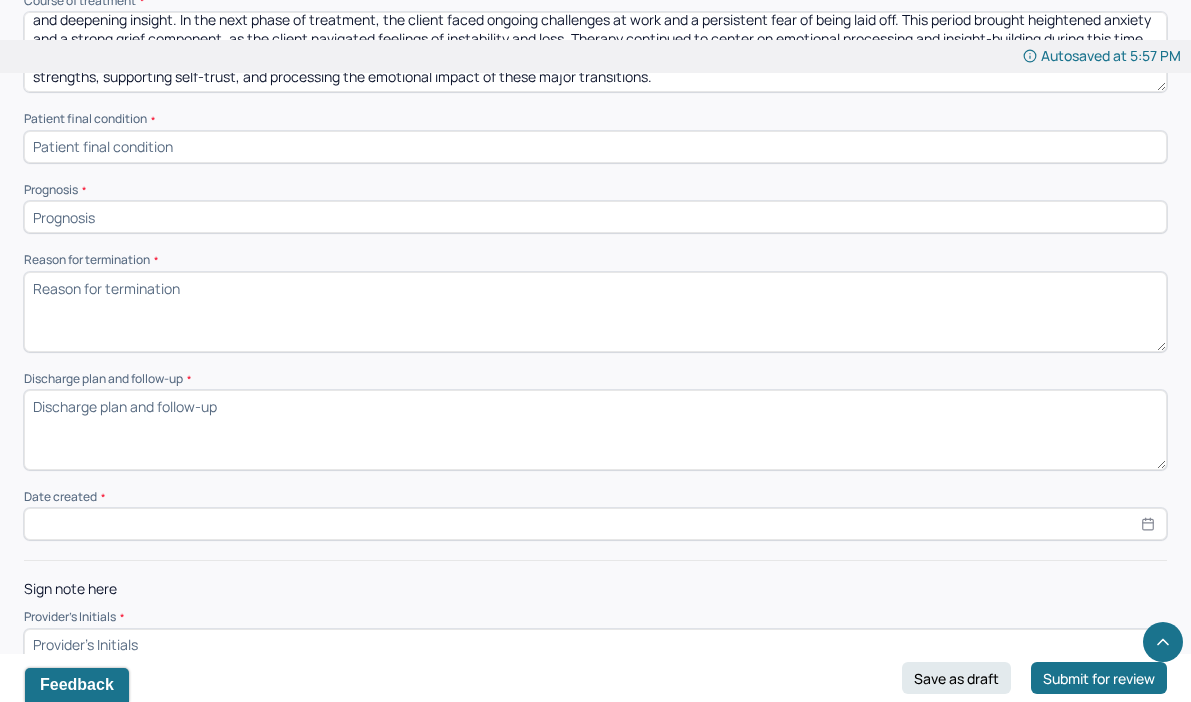 type on "Treatment began with a focus on the client’s uncertainty around citizenship status. Client and therapist explored what was within the client’s control and what was not, helping to manage anxiety and ground decision-making. A psychodynamic framework was primarily used to support the client in identifying patterns, making meaningful connections, and deepening insight. In the next phase of treatment, the client faced ongoing challenges at work and a persistent fear of being laid off. This period brought heightened anxiety and a strong grief component, as the client navigated feelings of instability and loss. Therapy continued to center on emotional processing and insight-building during this time. In the final phase, the client made significant life changes, including transitioning to a new job and purchasing a home. [PERSON_NAME] focused on amplifying the client’s strengths, supporting self-trust, and processing the emotional impact of these major transitions." 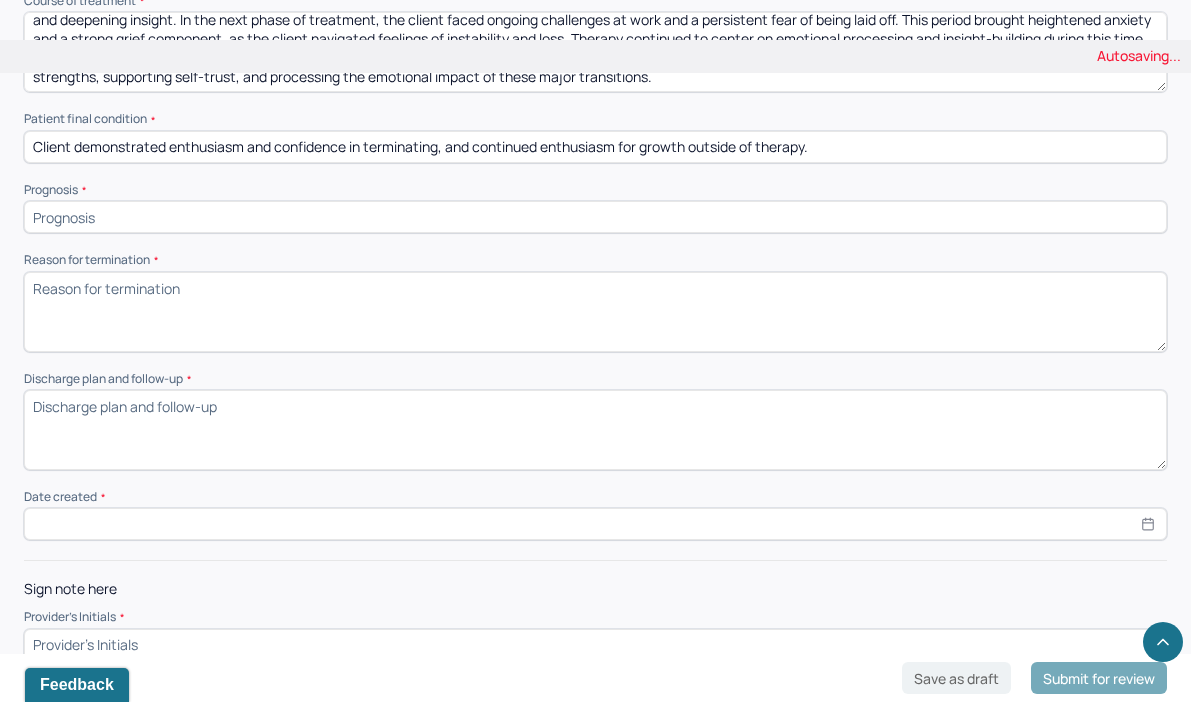 scroll, scrollTop: 1305, scrollLeft: 0, axis: vertical 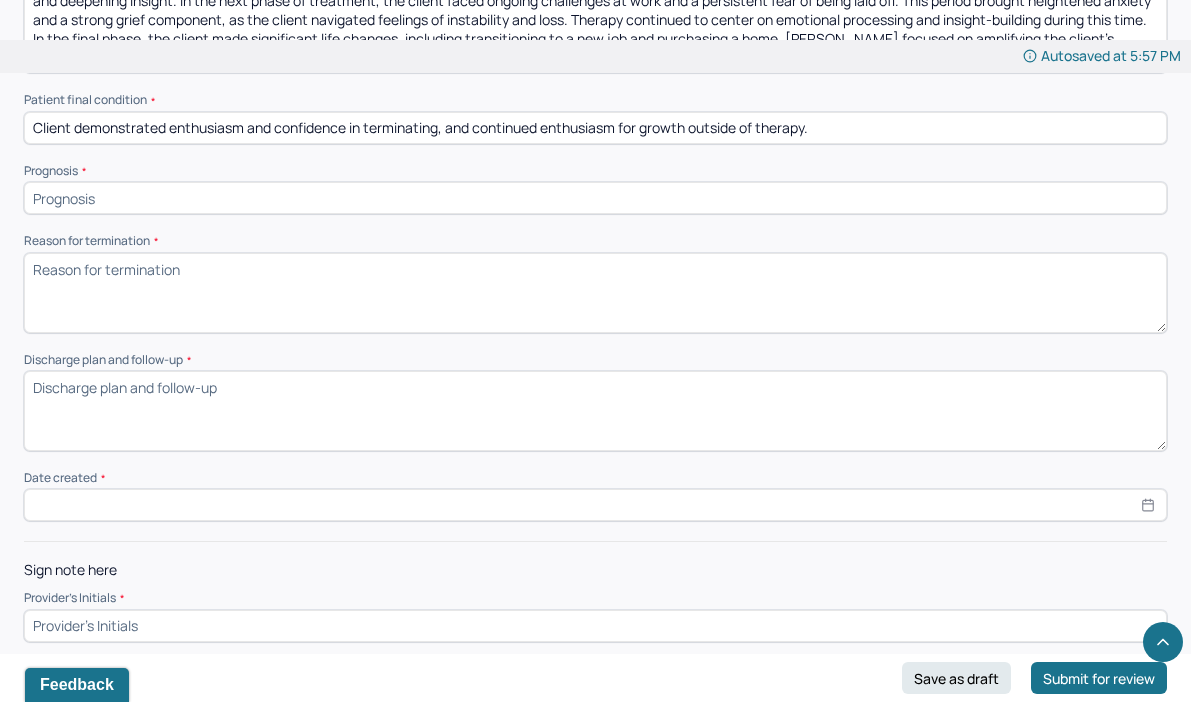 click at bounding box center [595, 198] 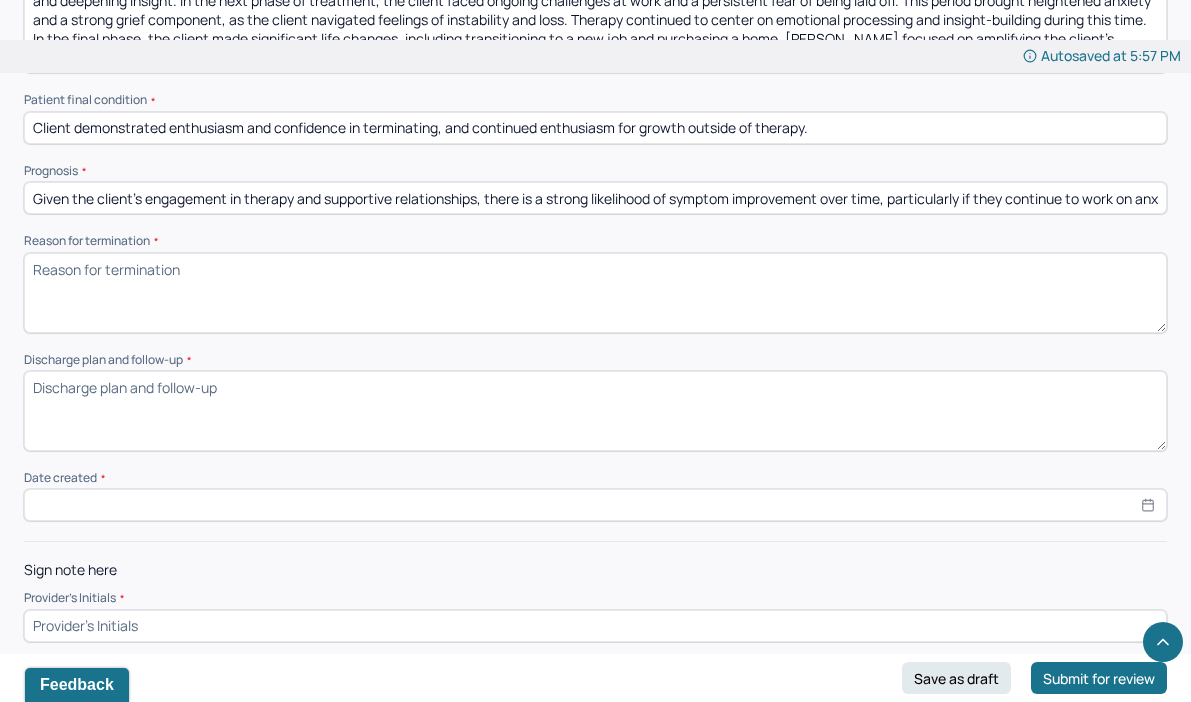 scroll, scrollTop: 0, scrollLeft: 419, axis: horizontal 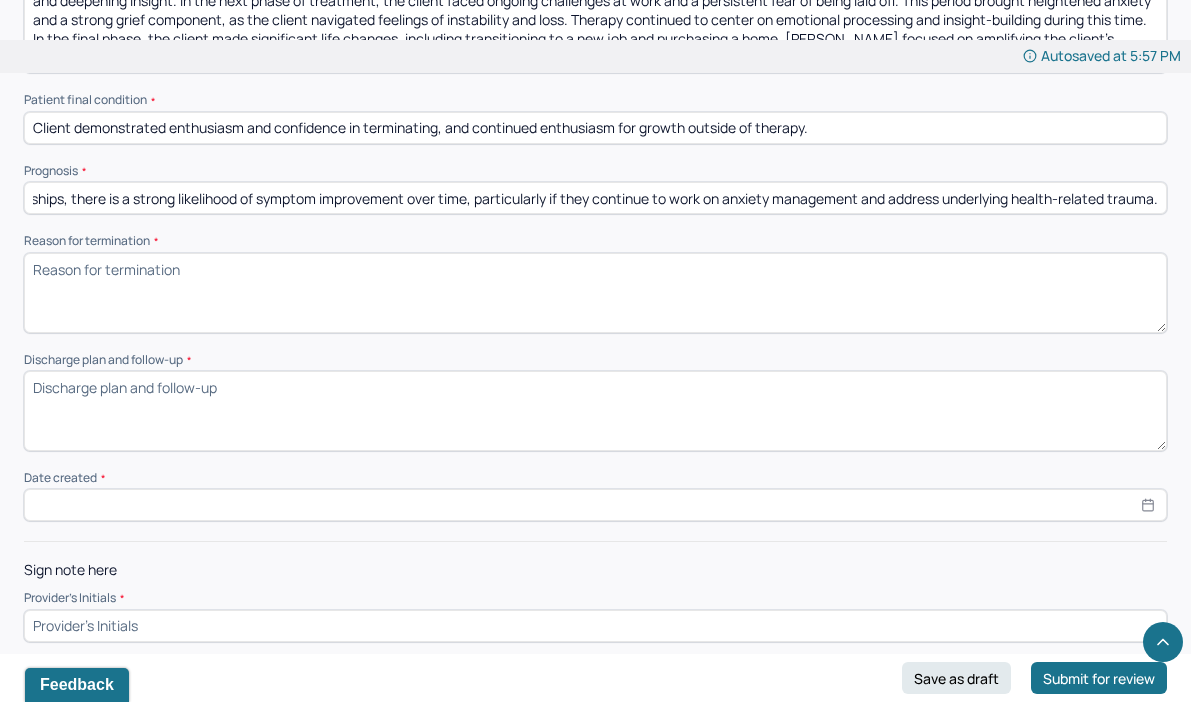 type on "Given the client’s engagement in therapy and supportive relationships, there is a strong likelihood of symptom improvement over time, particularly if they continue to work on anxiety management and address underlying health-related trauma." 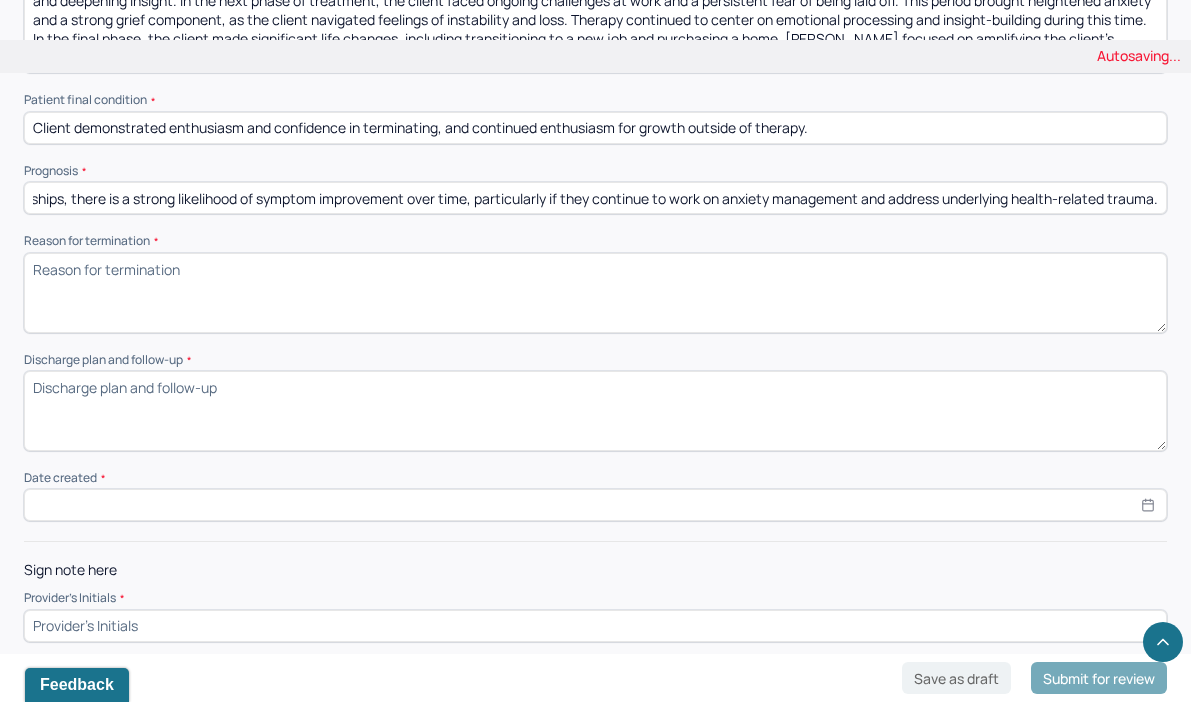 click on "Reason for termination *" at bounding box center [595, 293] 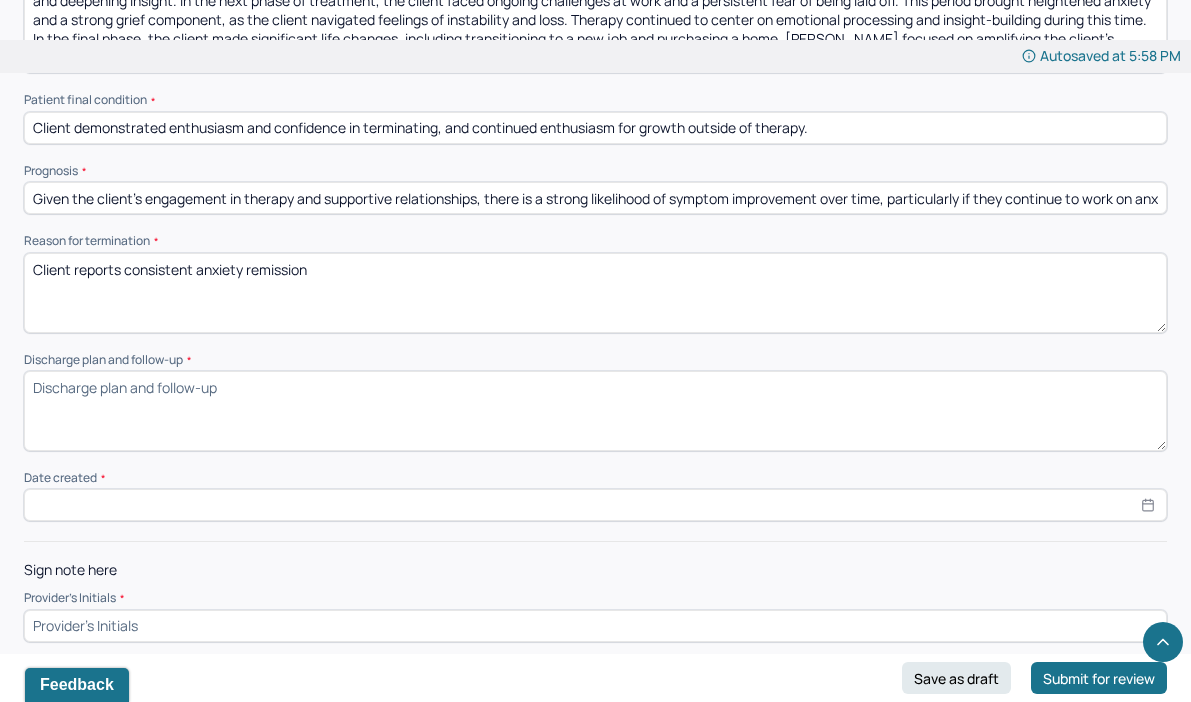 click on "Client reports consitent anxiety remission" at bounding box center [595, 293] 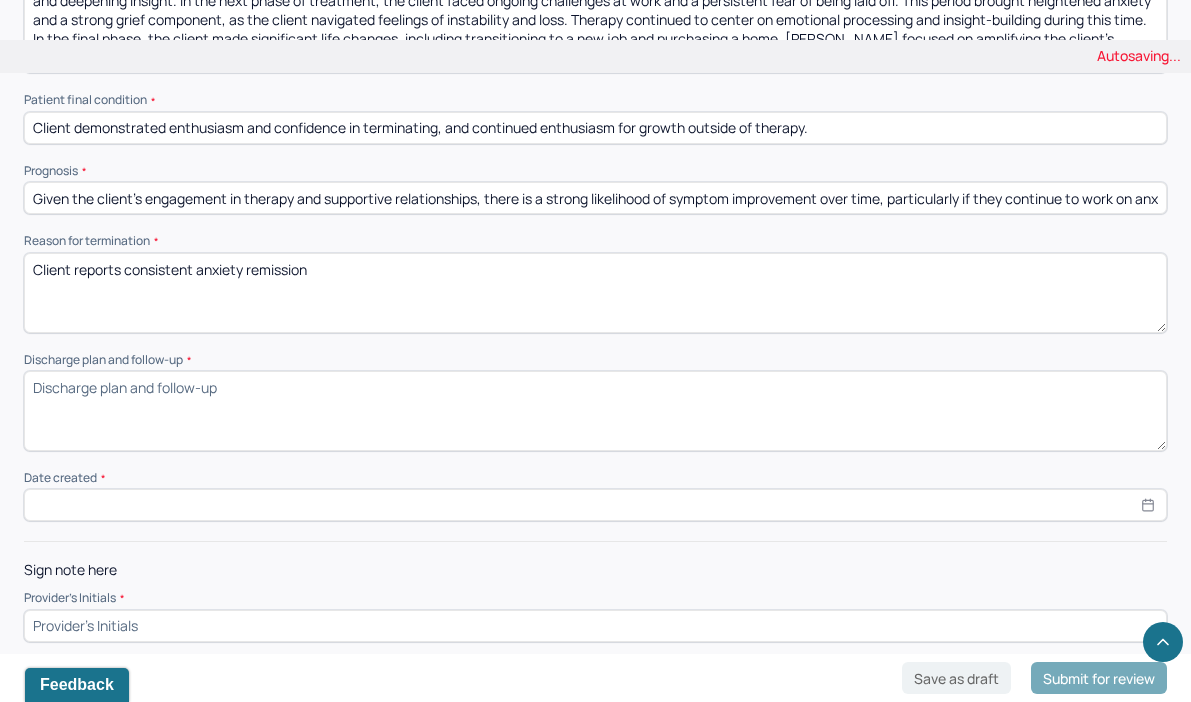 click on "Client reports consitent anxiety remission" at bounding box center (595, 293) 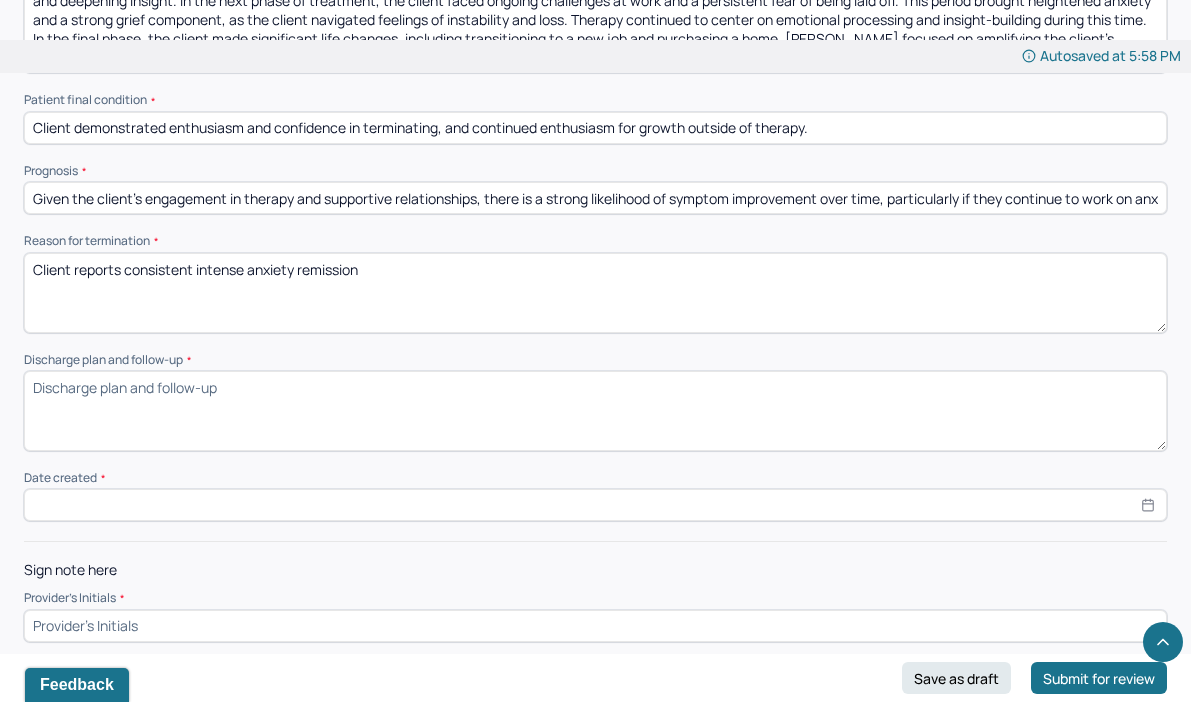 click on "Client reports consistent anxiety remission" at bounding box center (595, 293) 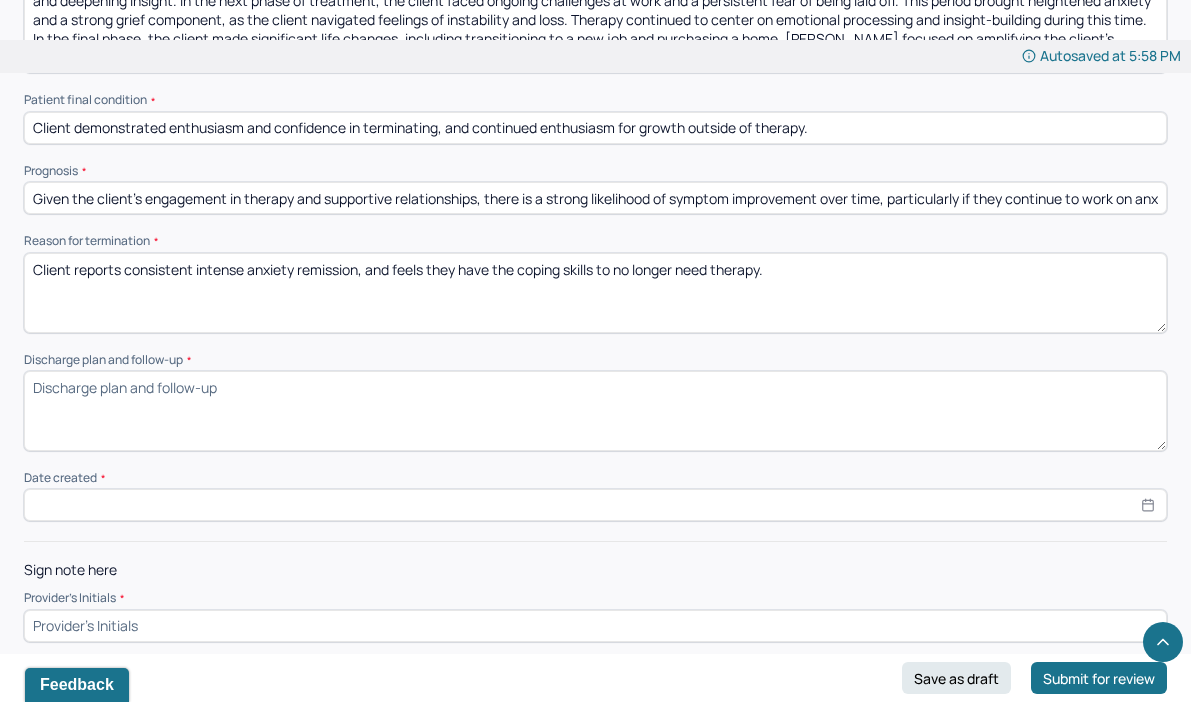 type on "Client reports consistent intense anxiety remission, and feels they have the coping skills to no longer need therapy." 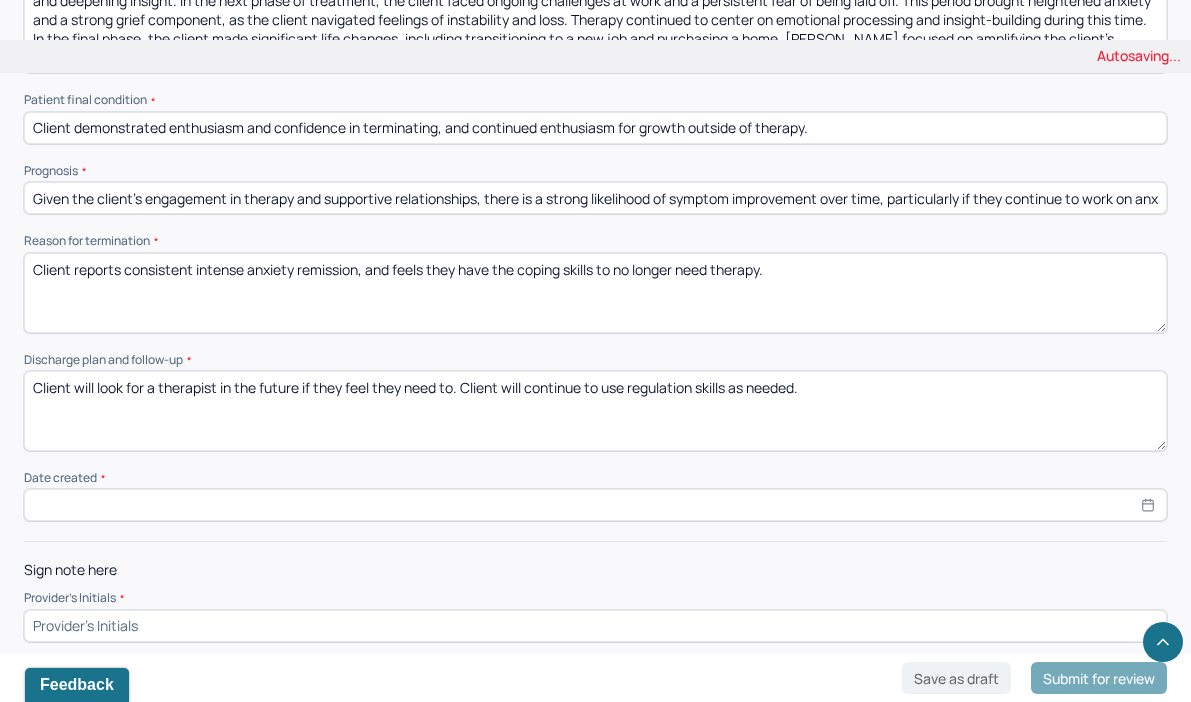 type on "Client will look for a therapist in the future if they feel they need to. Client will continue to use regulation skills as needed." 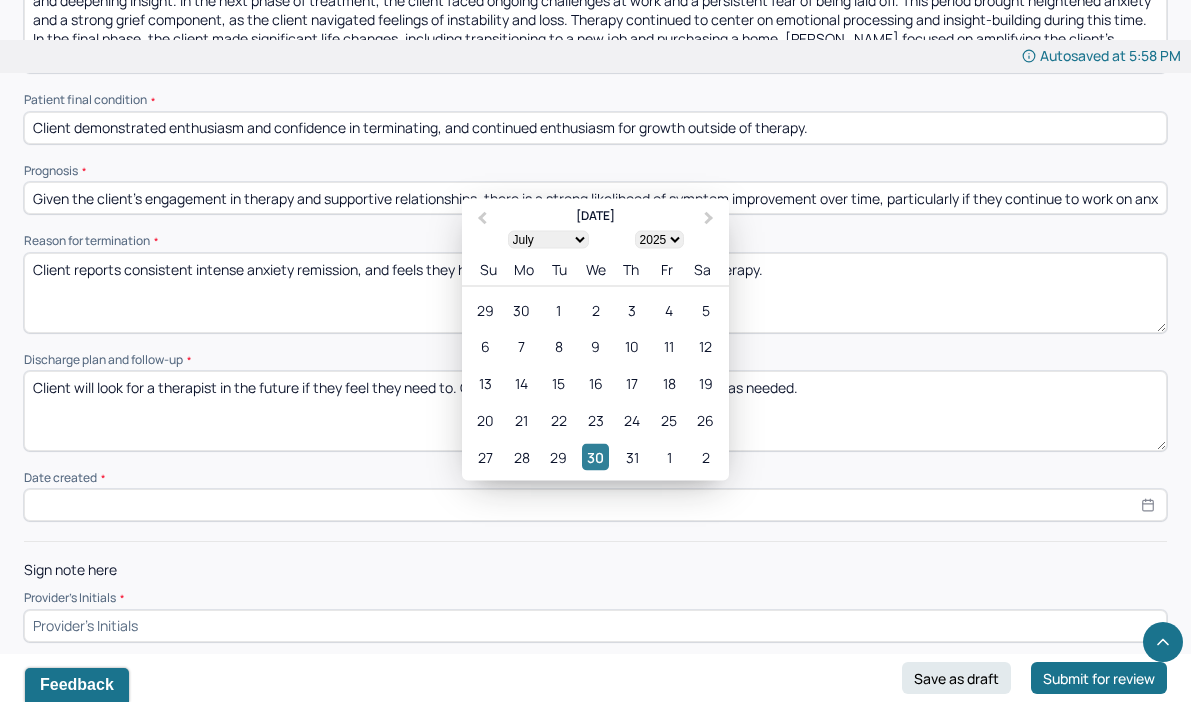 click on "30" at bounding box center [595, 457] 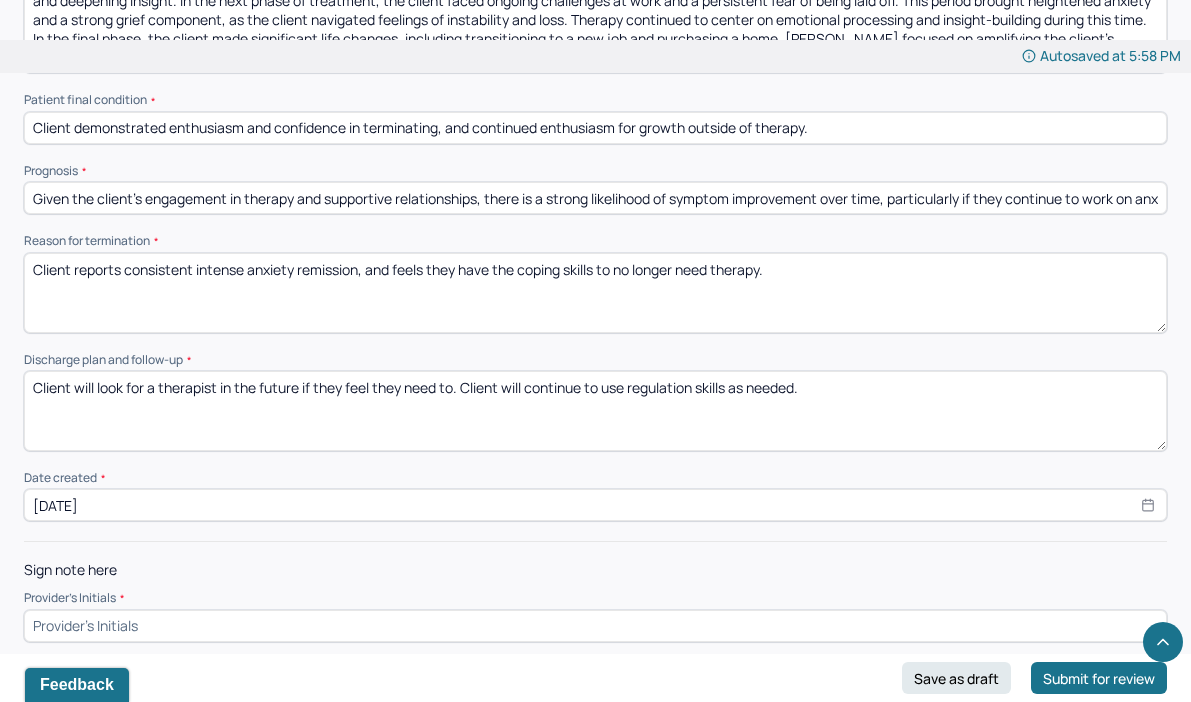 click at bounding box center (595, 626) 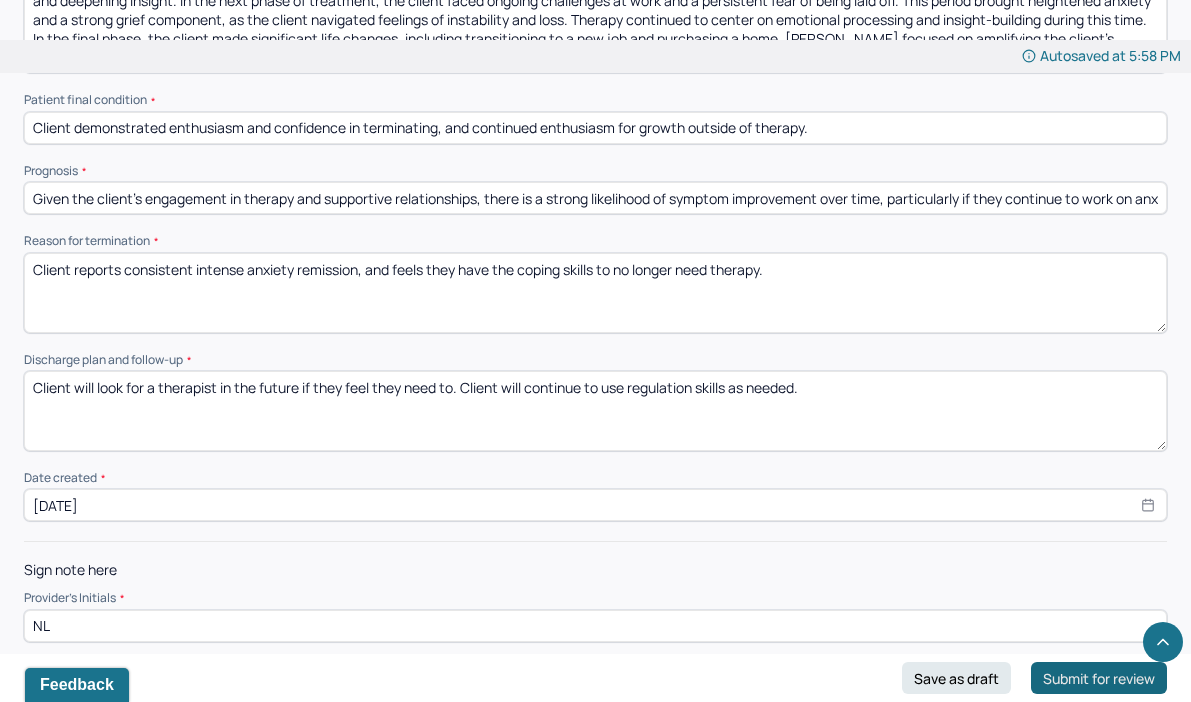 type on "NL" 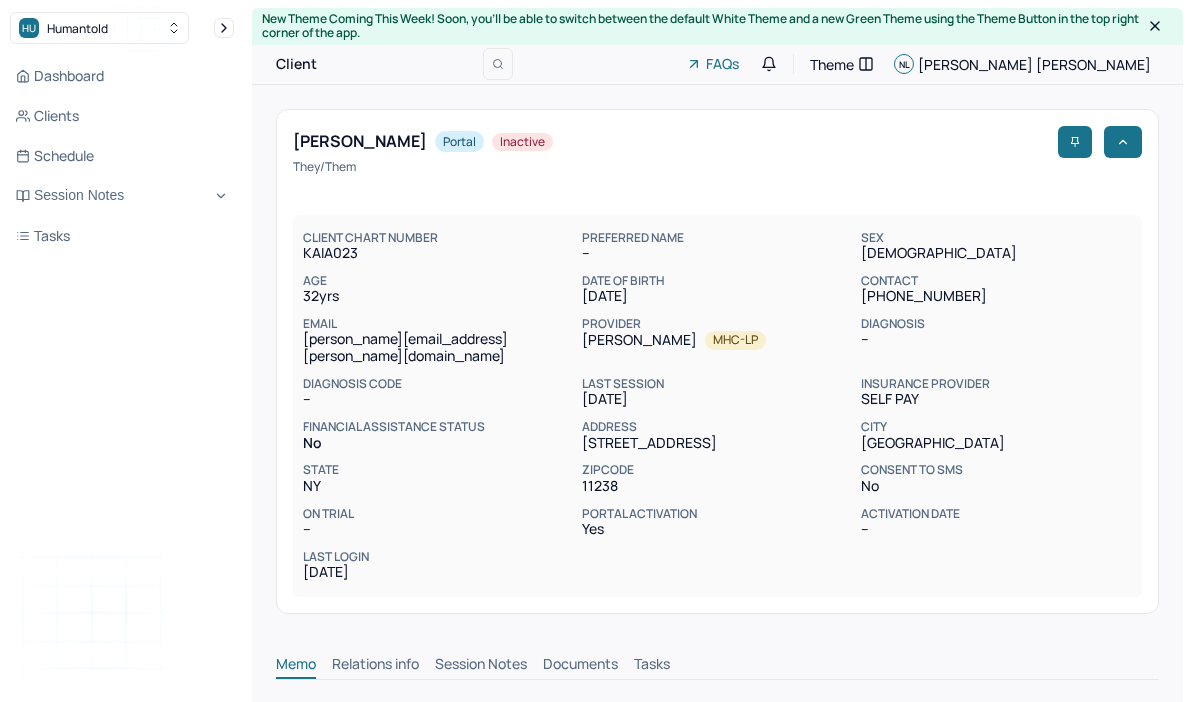 scroll, scrollTop: 0, scrollLeft: 0, axis: both 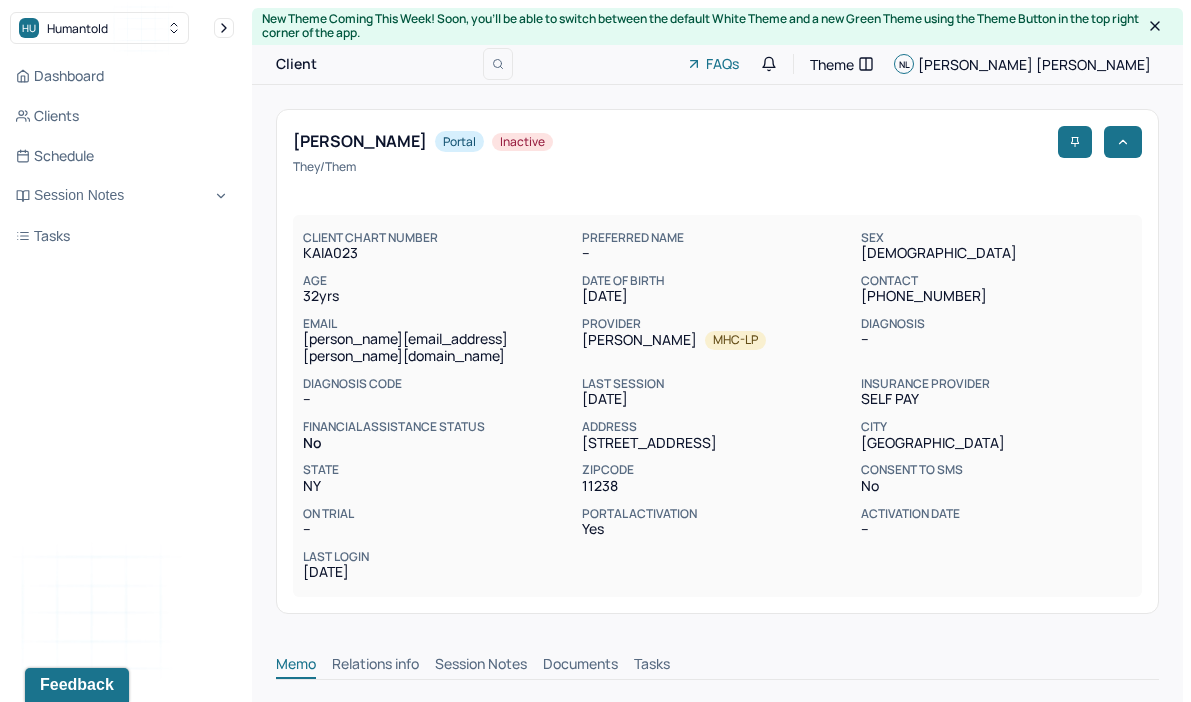 click on "Session Notes" at bounding box center [481, 666] 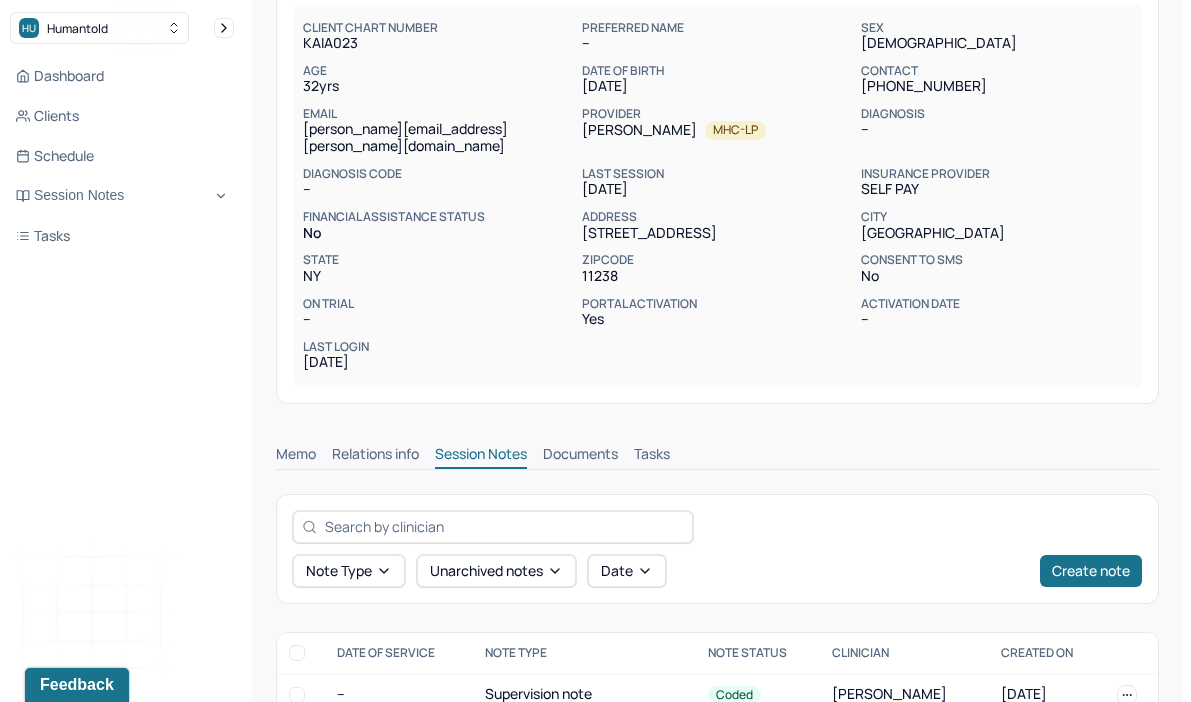 scroll, scrollTop: 434, scrollLeft: 0, axis: vertical 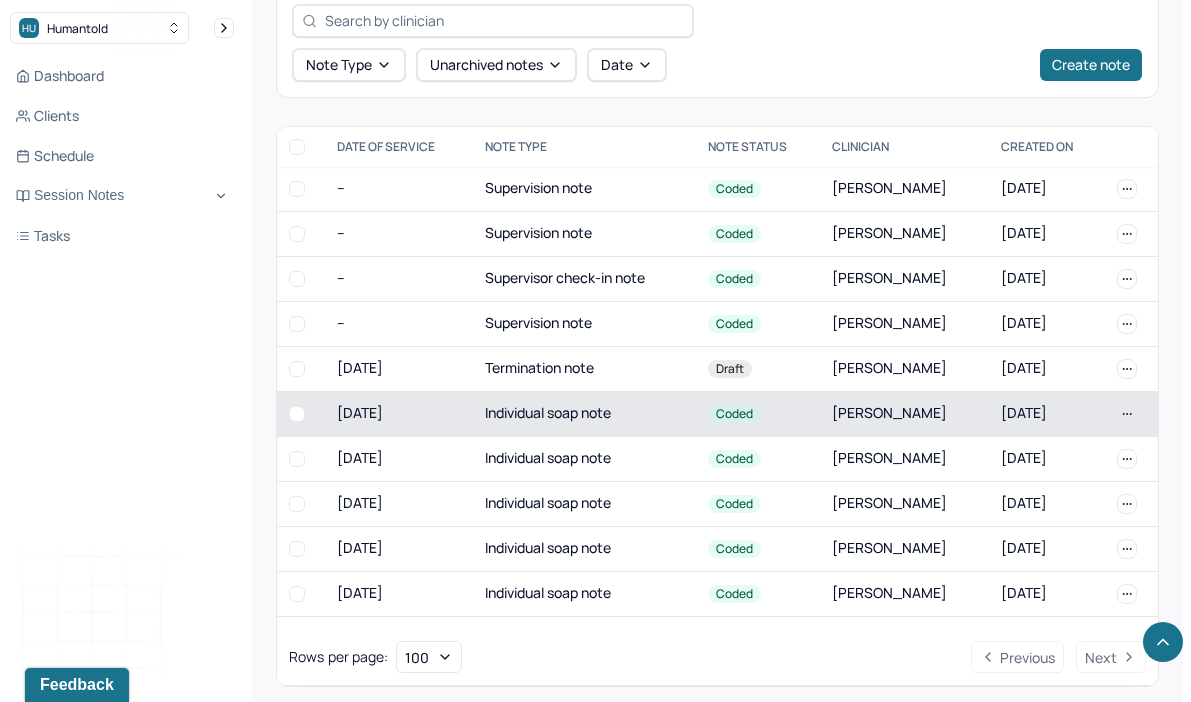 click on "Individual soap note" at bounding box center (584, 413) 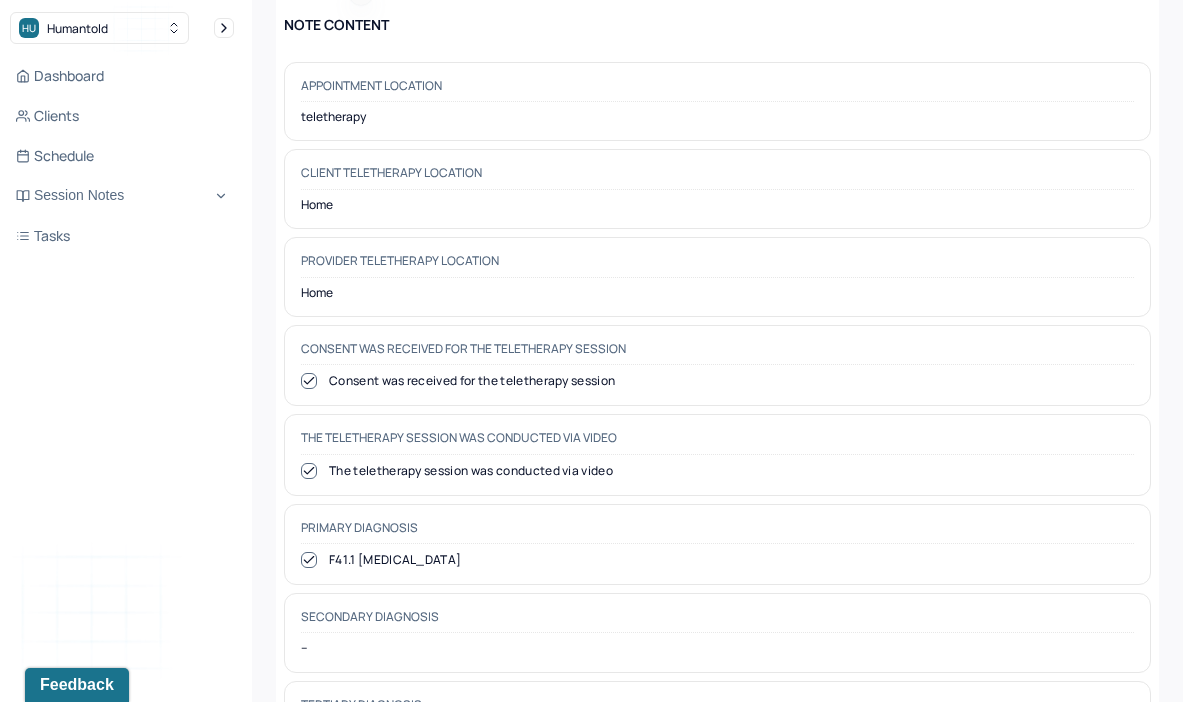 scroll, scrollTop: 279, scrollLeft: 0, axis: vertical 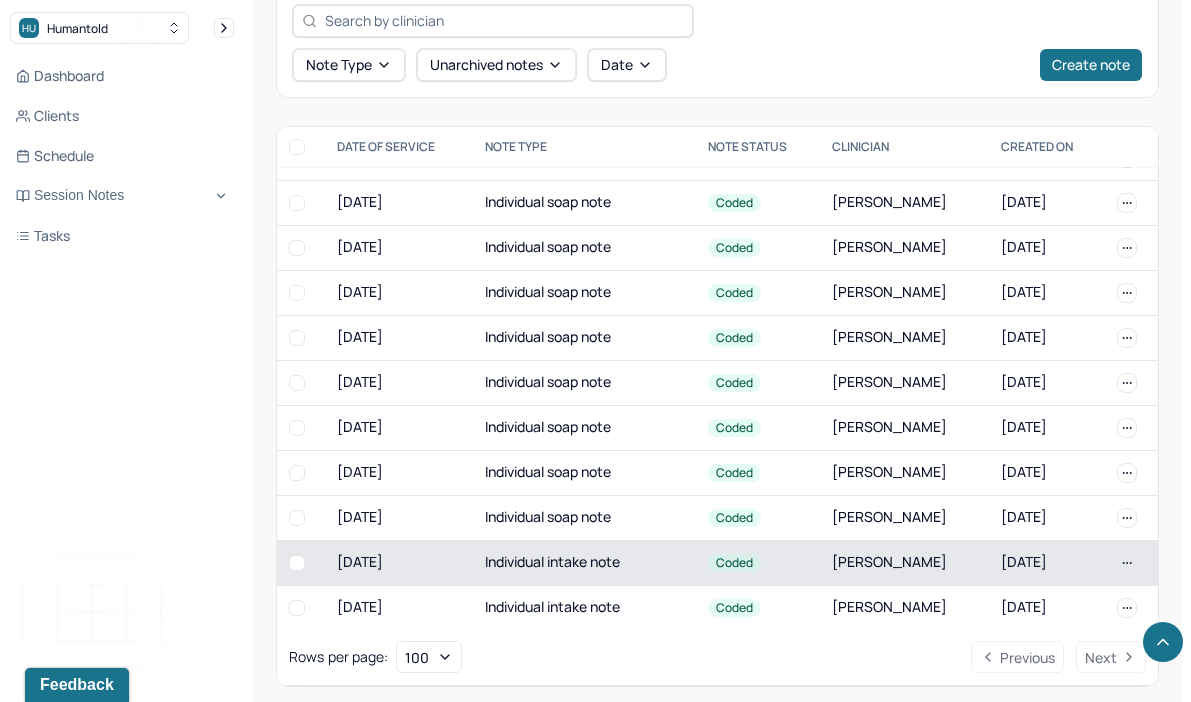 click on "Individual intake note" at bounding box center [584, 562] 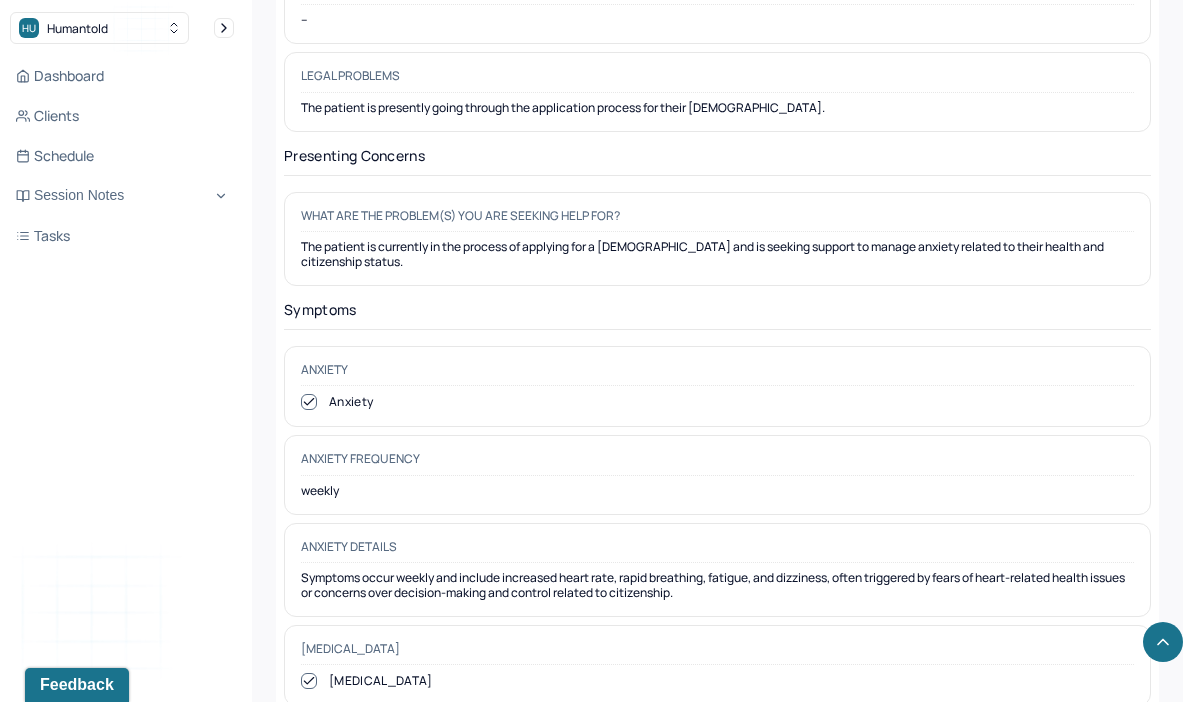 scroll, scrollTop: 2856, scrollLeft: 0, axis: vertical 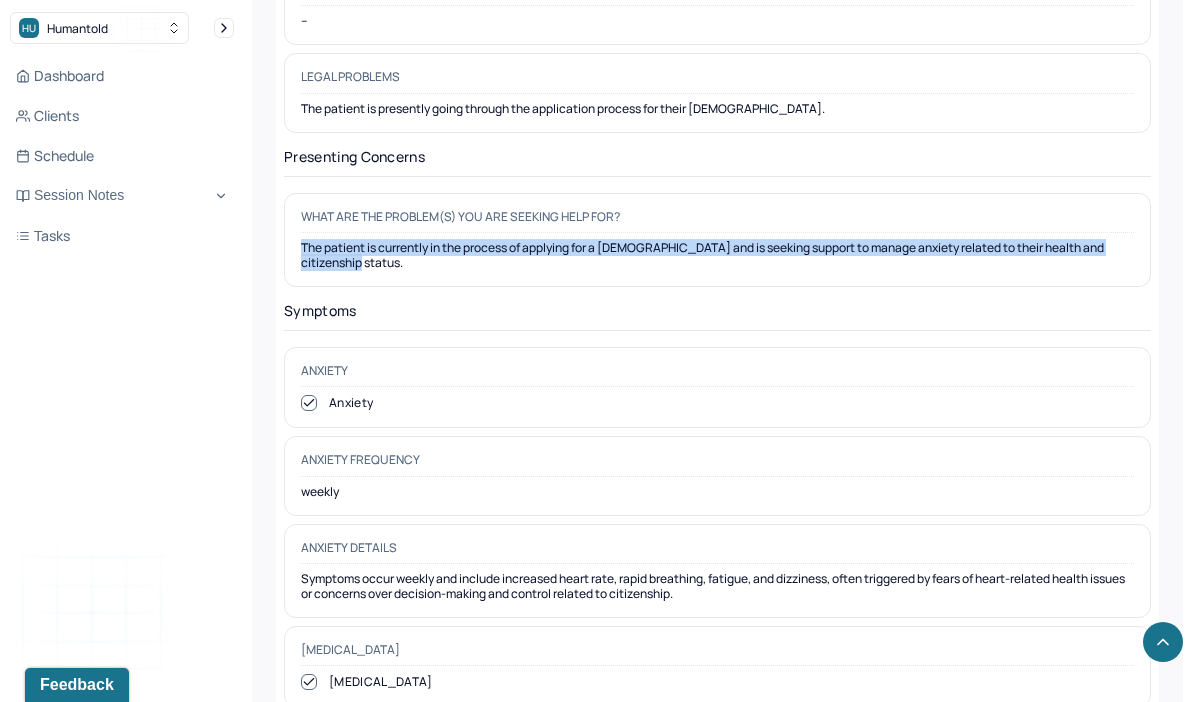 drag, startPoint x: 300, startPoint y: 217, endPoint x: 438, endPoint y: 267, distance: 146.77875 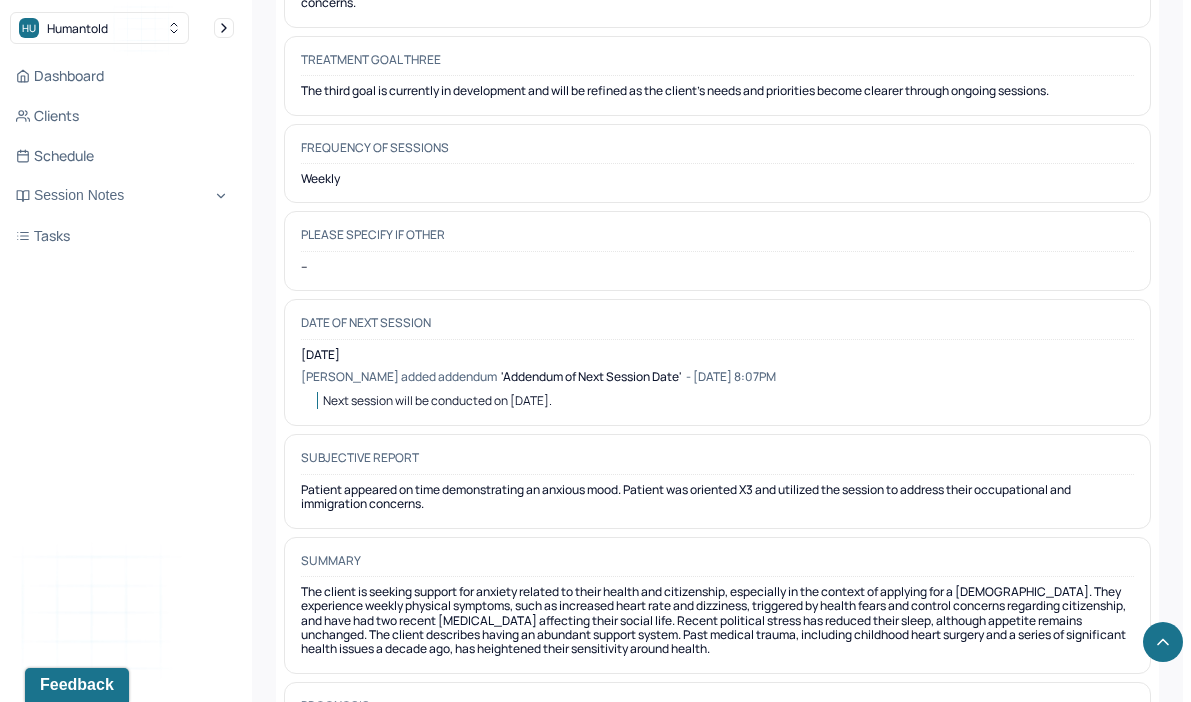 scroll, scrollTop: 10326, scrollLeft: 0, axis: vertical 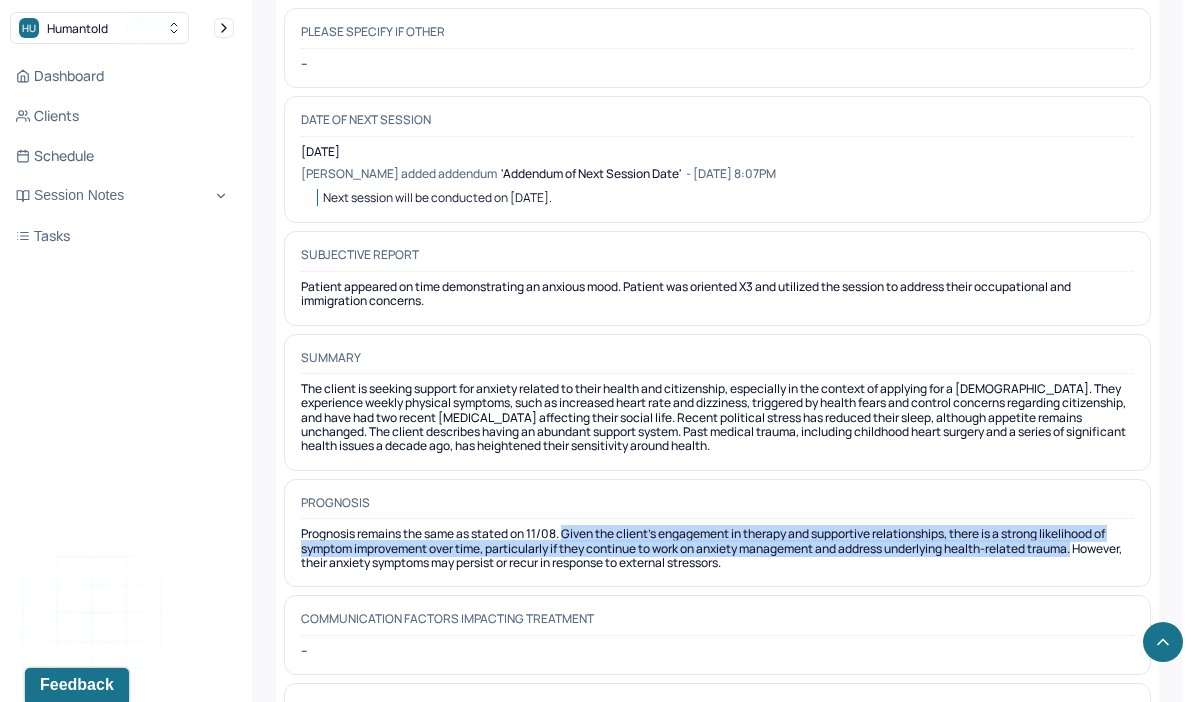 drag, startPoint x: 570, startPoint y: 438, endPoint x: 1103, endPoint y: 451, distance: 533.1585 